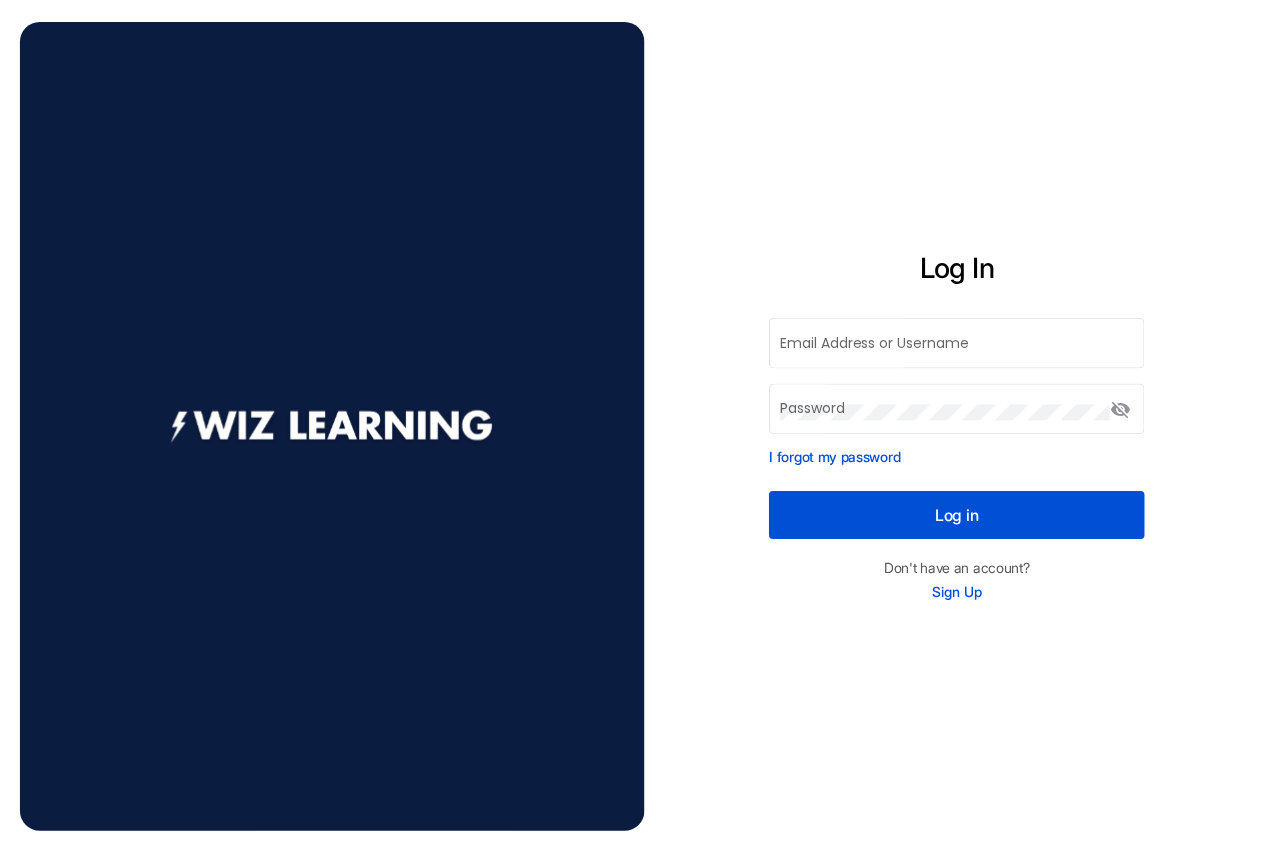 scroll, scrollTop: 0, scrollLeft: 0, axis: both 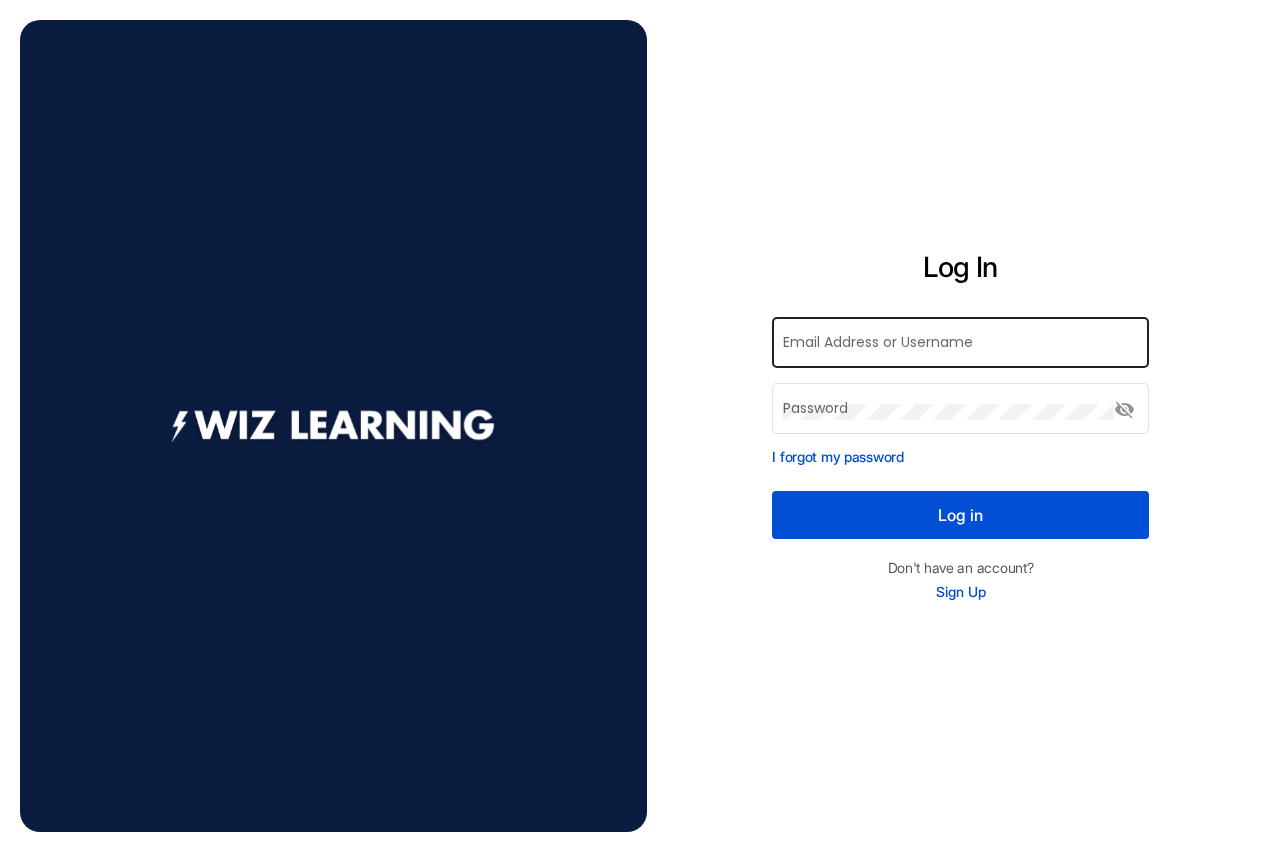 click on "Email Address or Username" 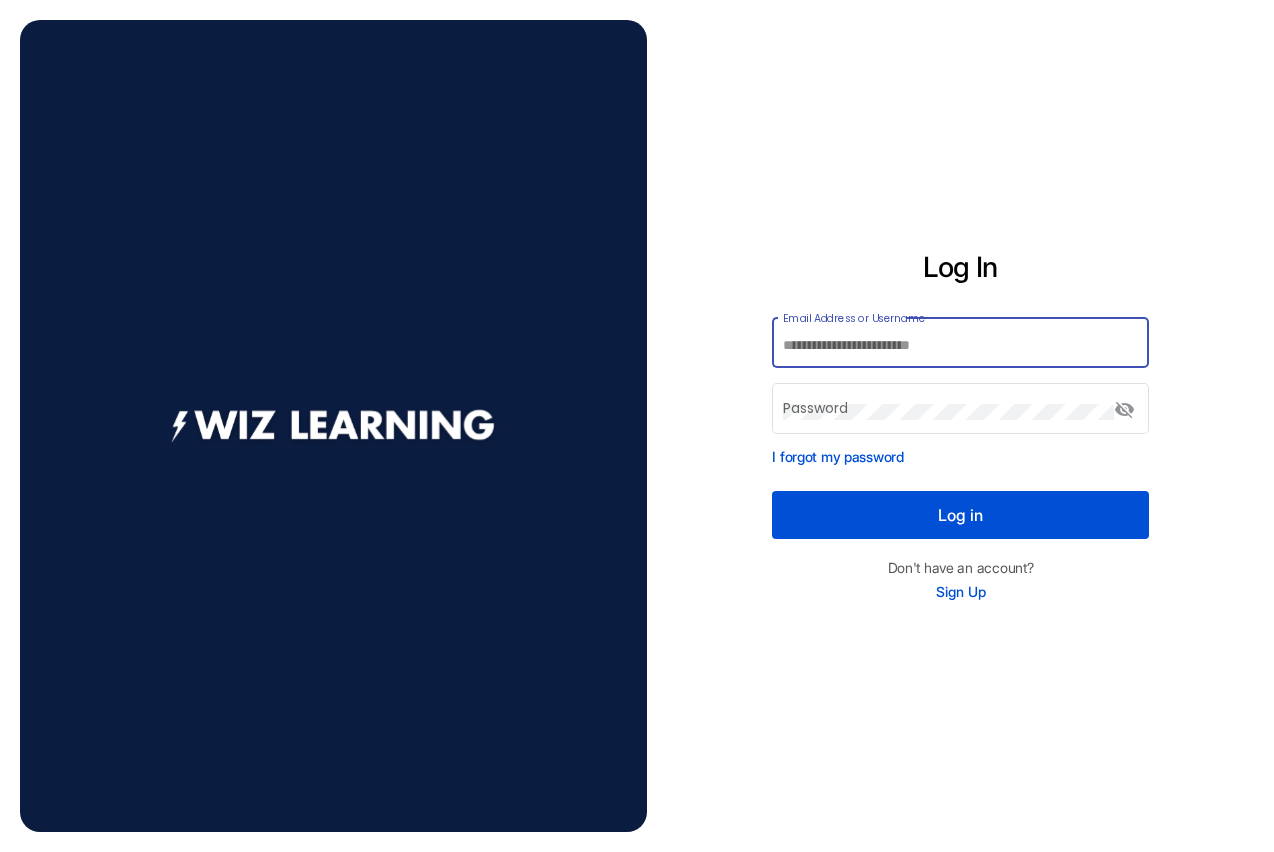 click on "Email Address or Username" at bounding box center [960, 346] 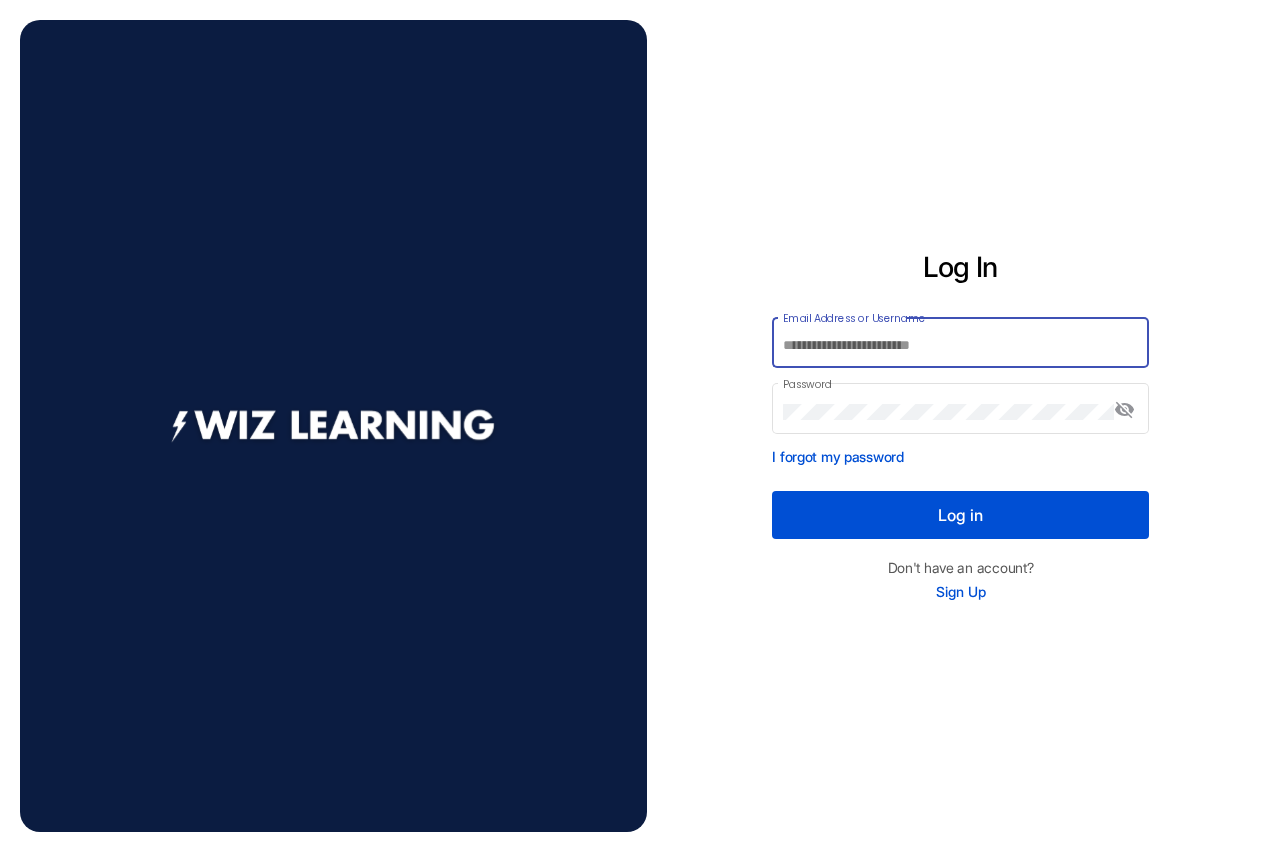 type on "**********" 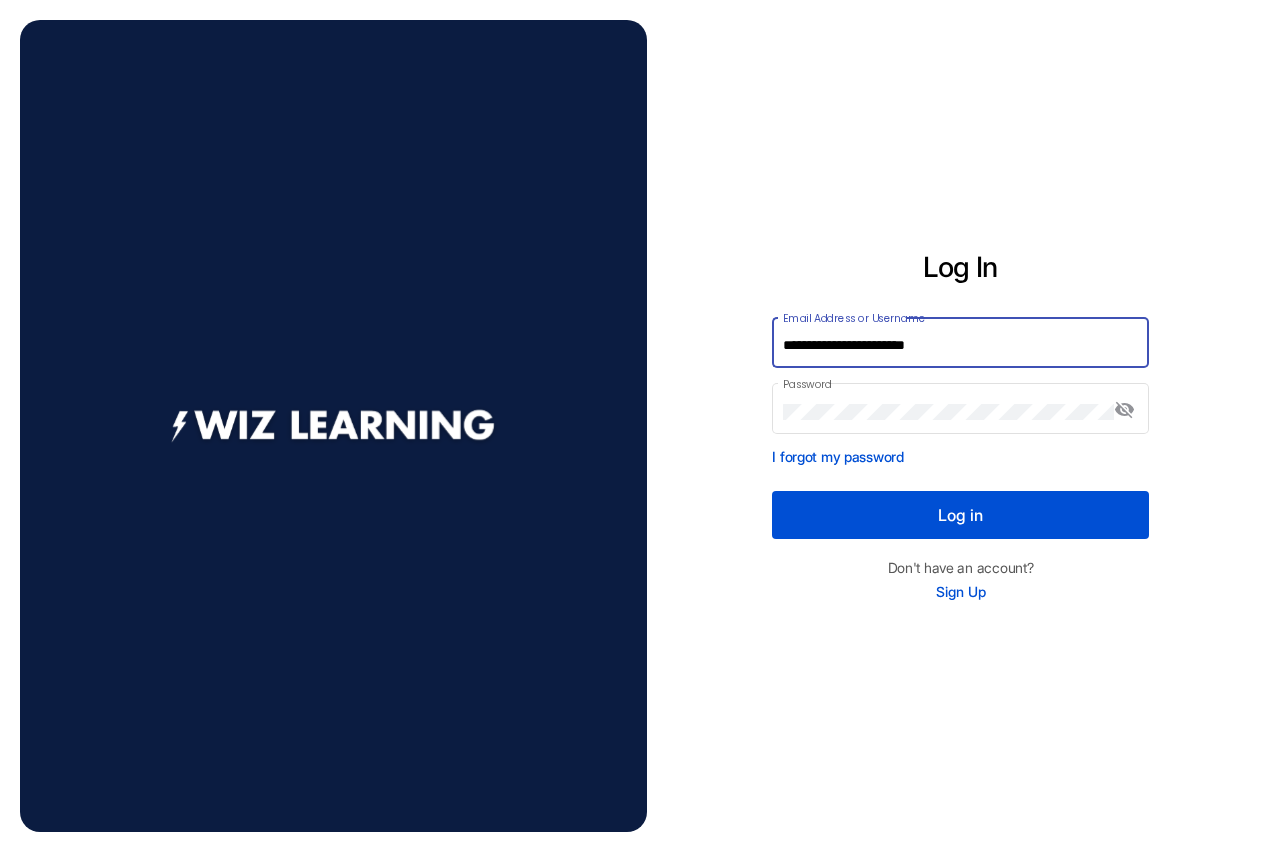 click on "Log in" 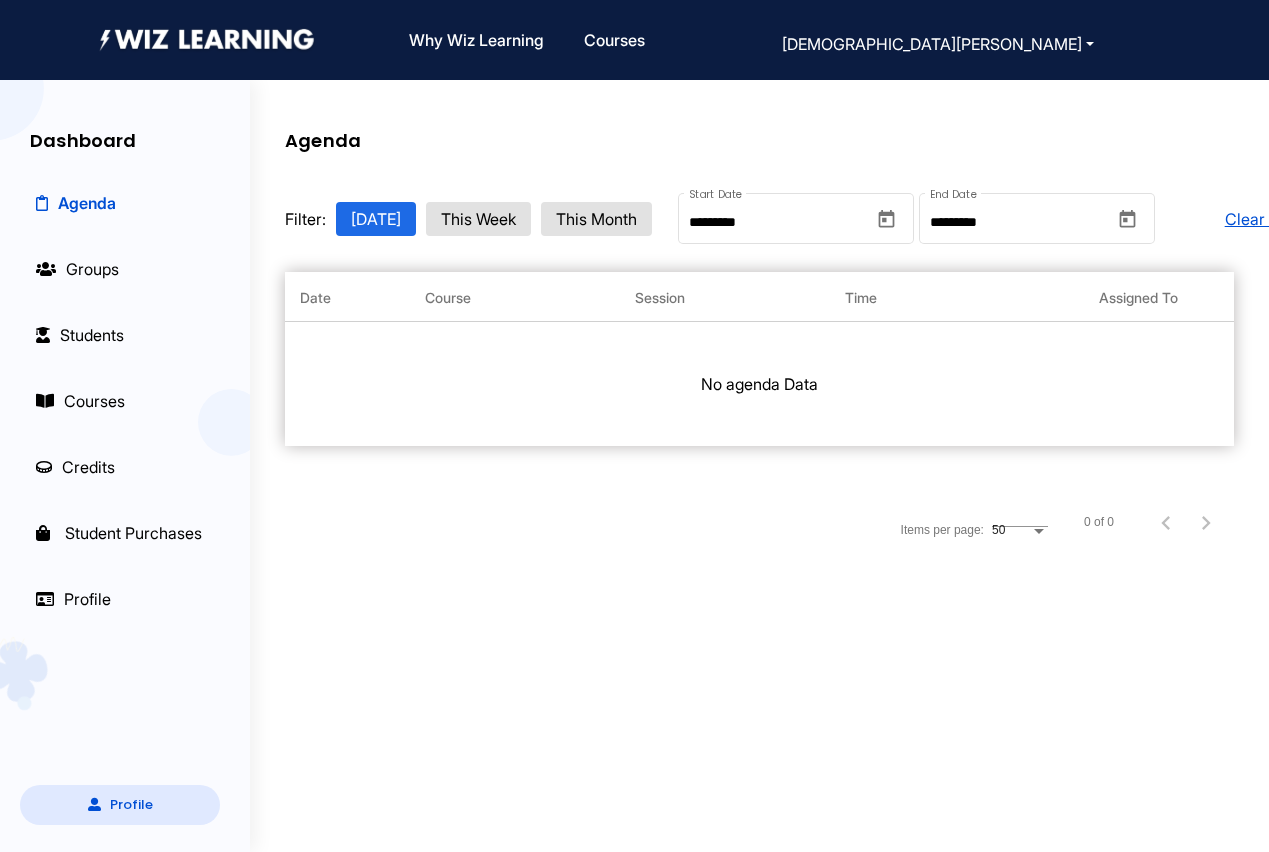 click on "Courses" at bounding box center (80, 401) 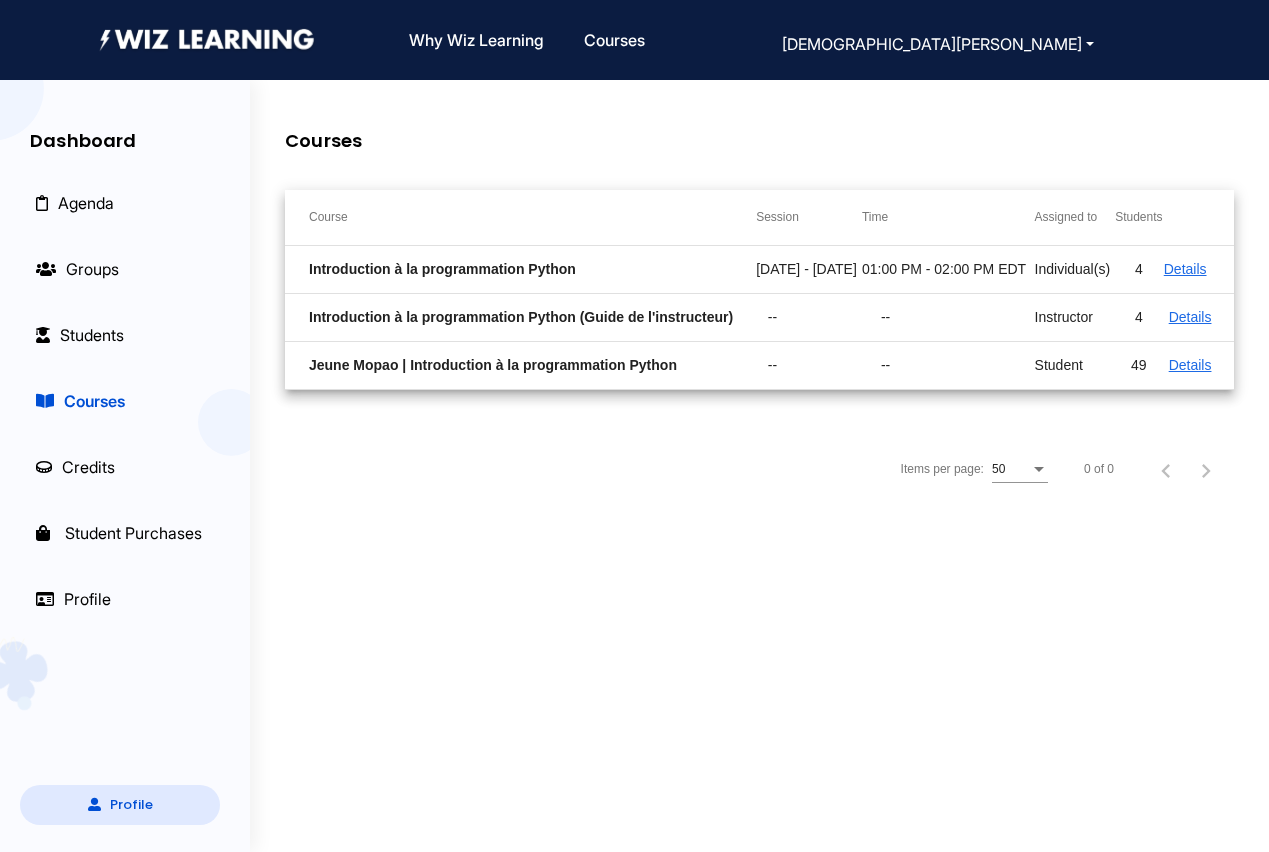click on "Details" 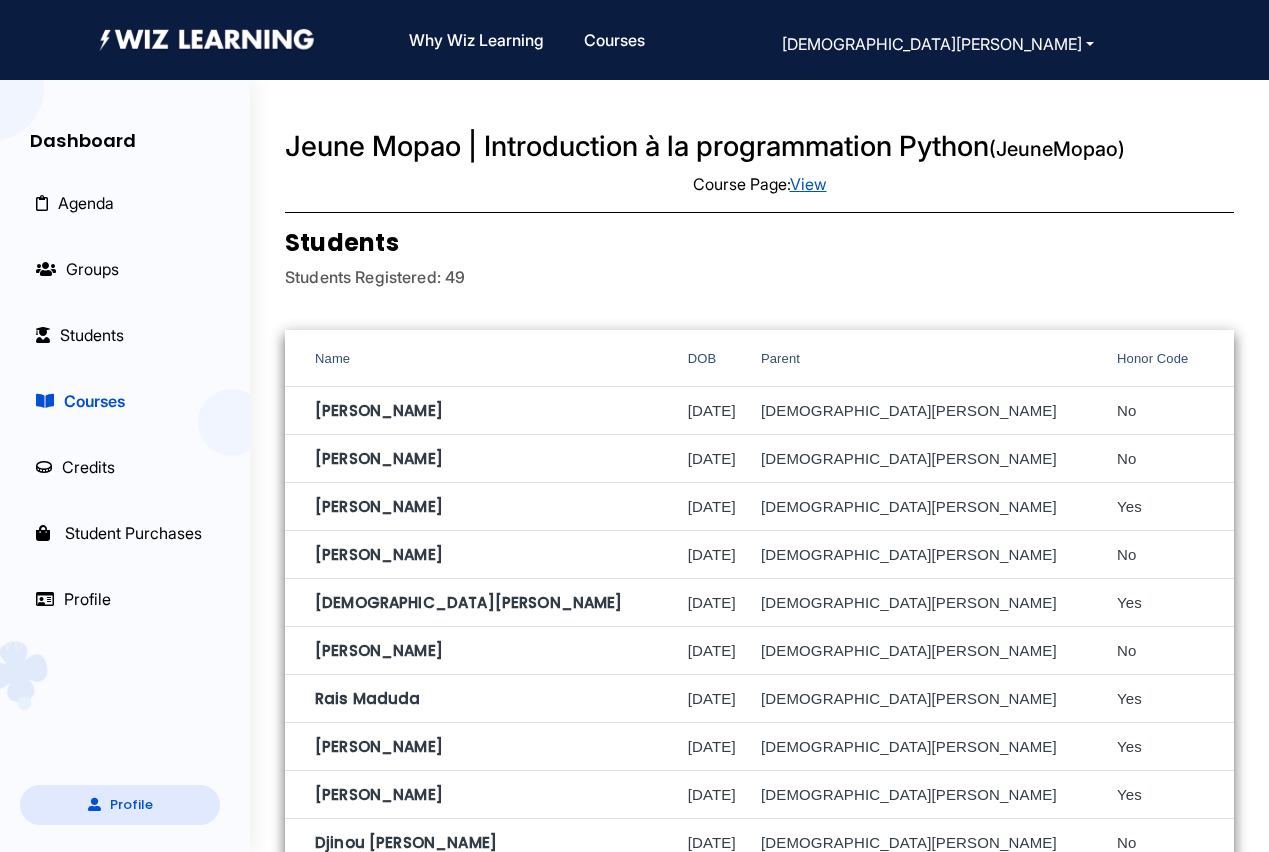 click on "View" 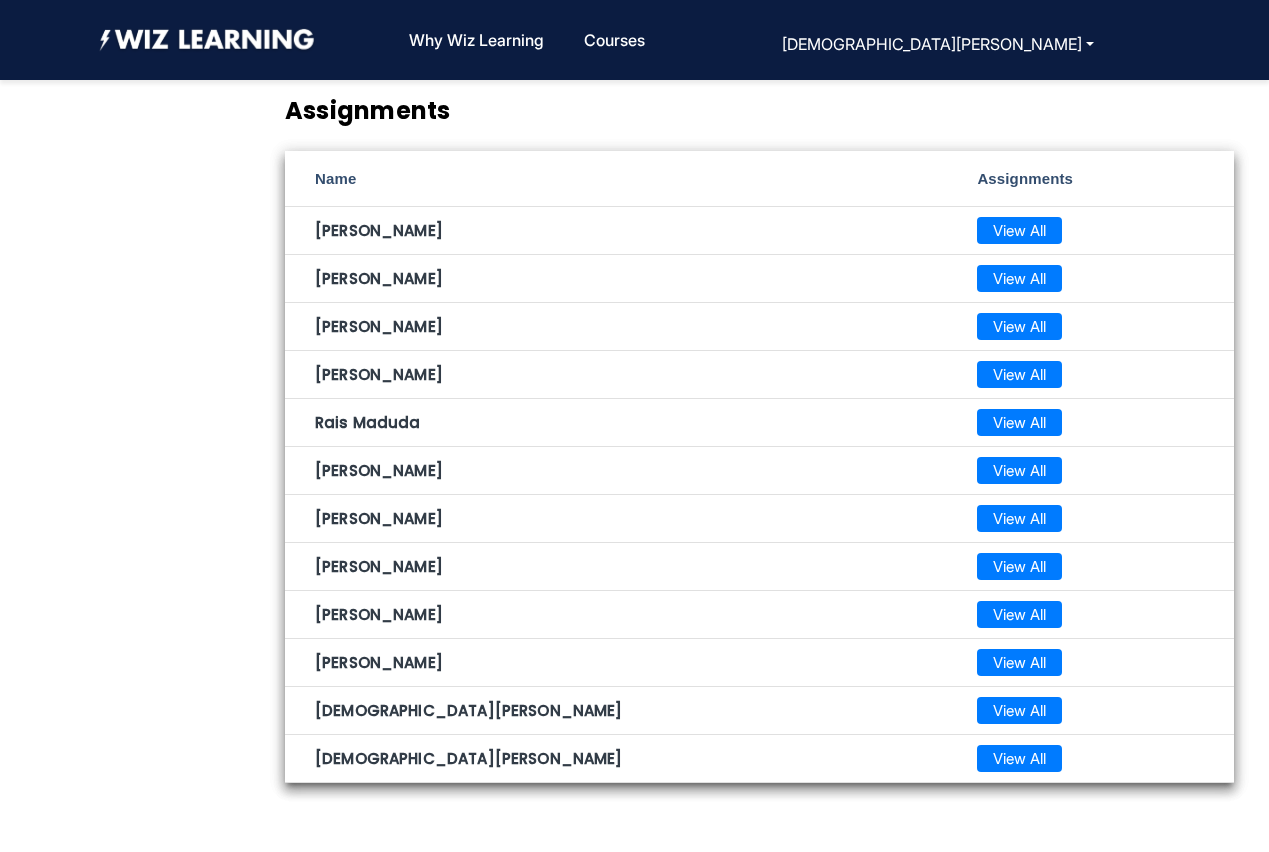 scroll, scrollTop: 2702, scrollLeft: 0, axis: vertical 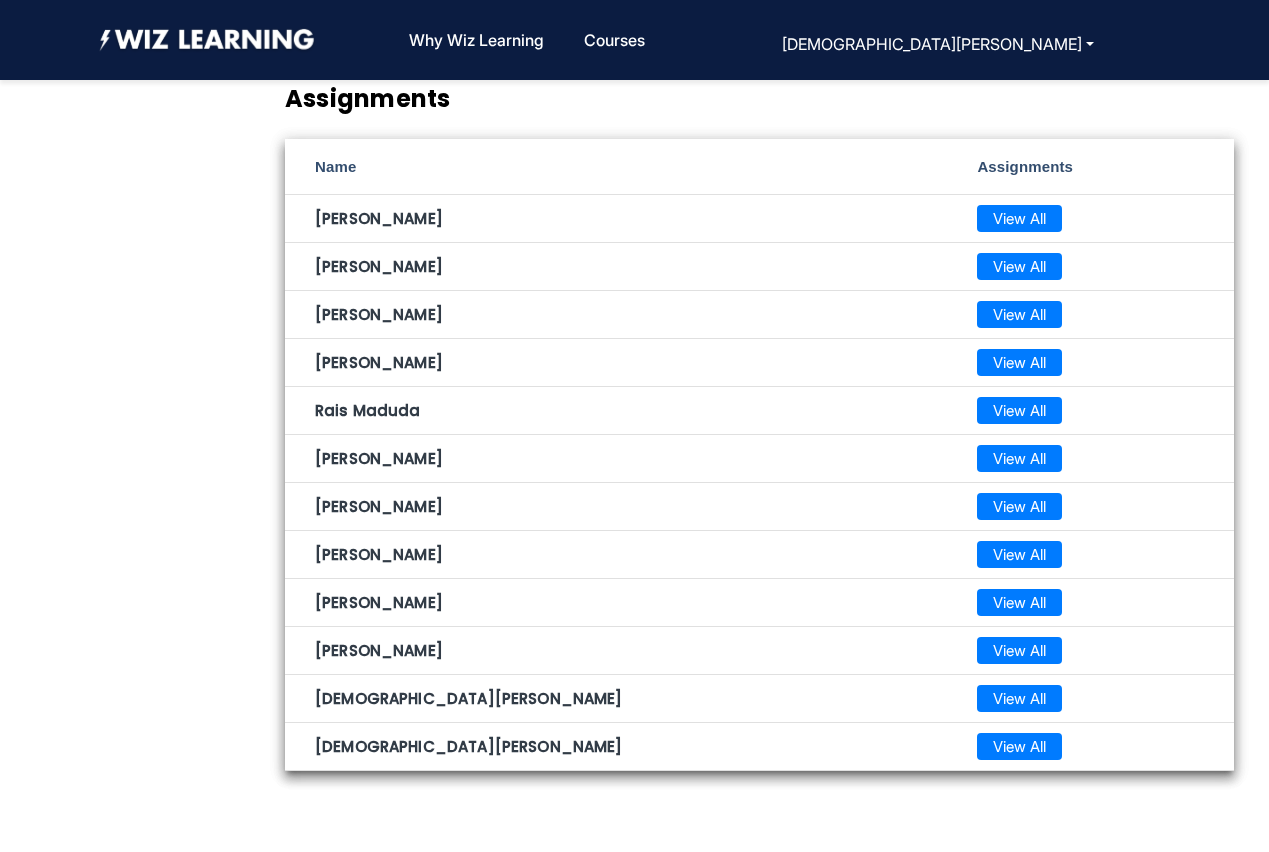 click on "View All" 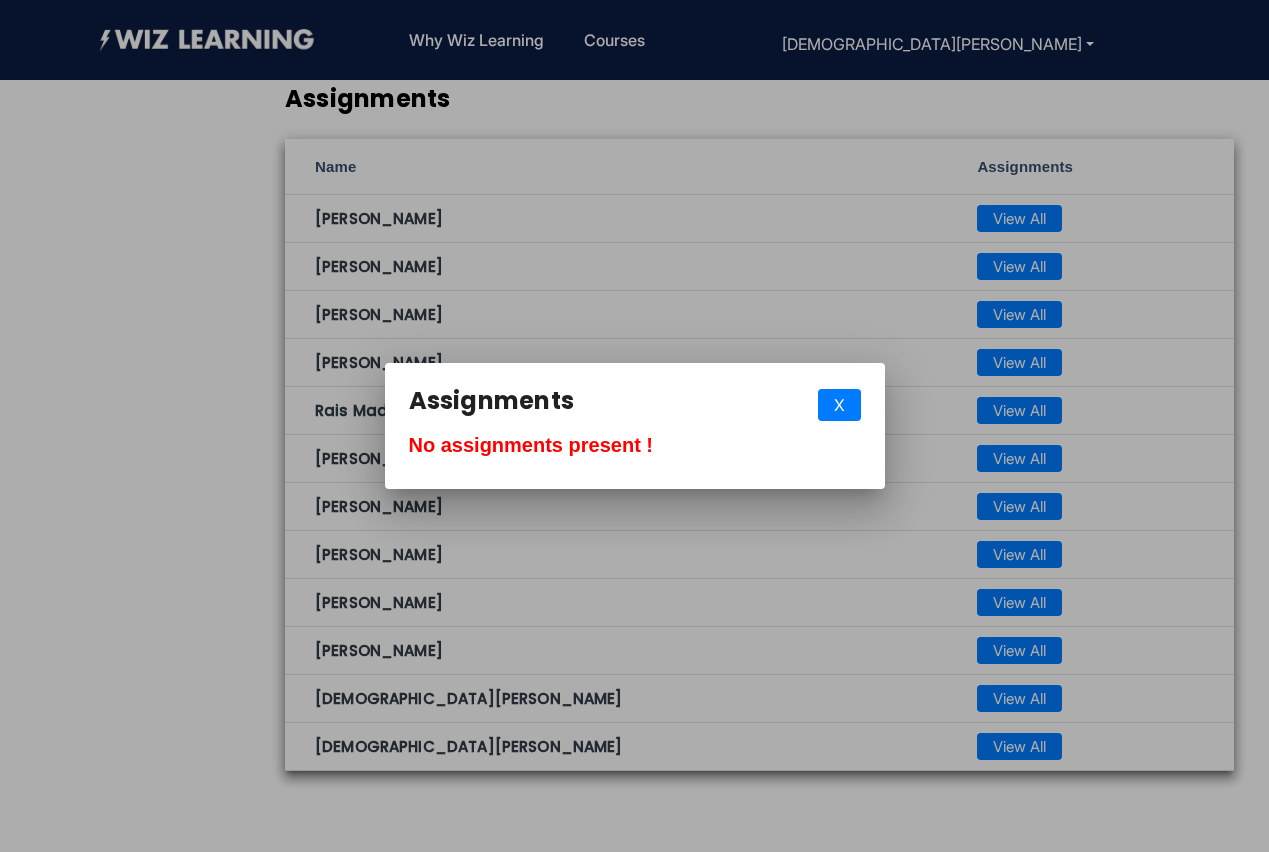 scroll, scrollTop: 0, scrollLeft: 0, axis: both 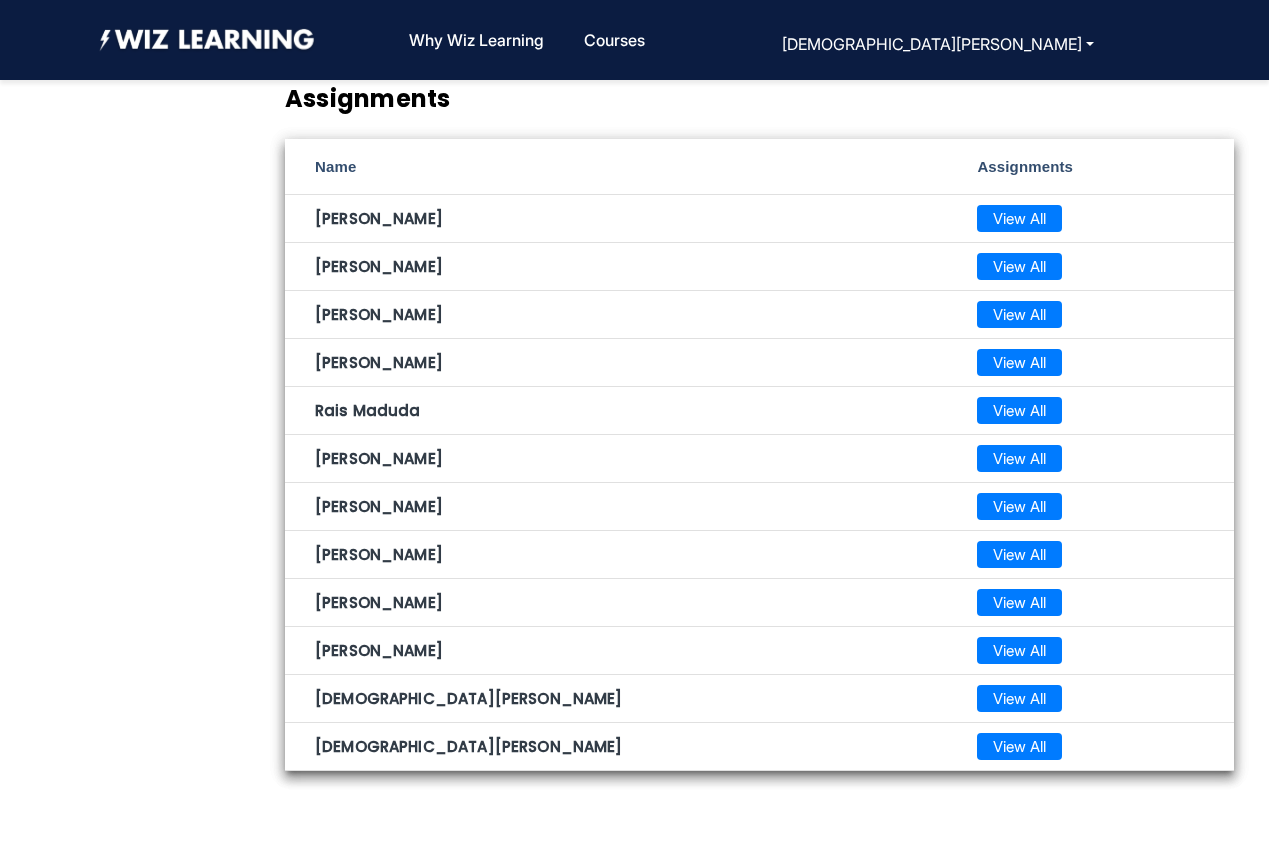 click on "View All" 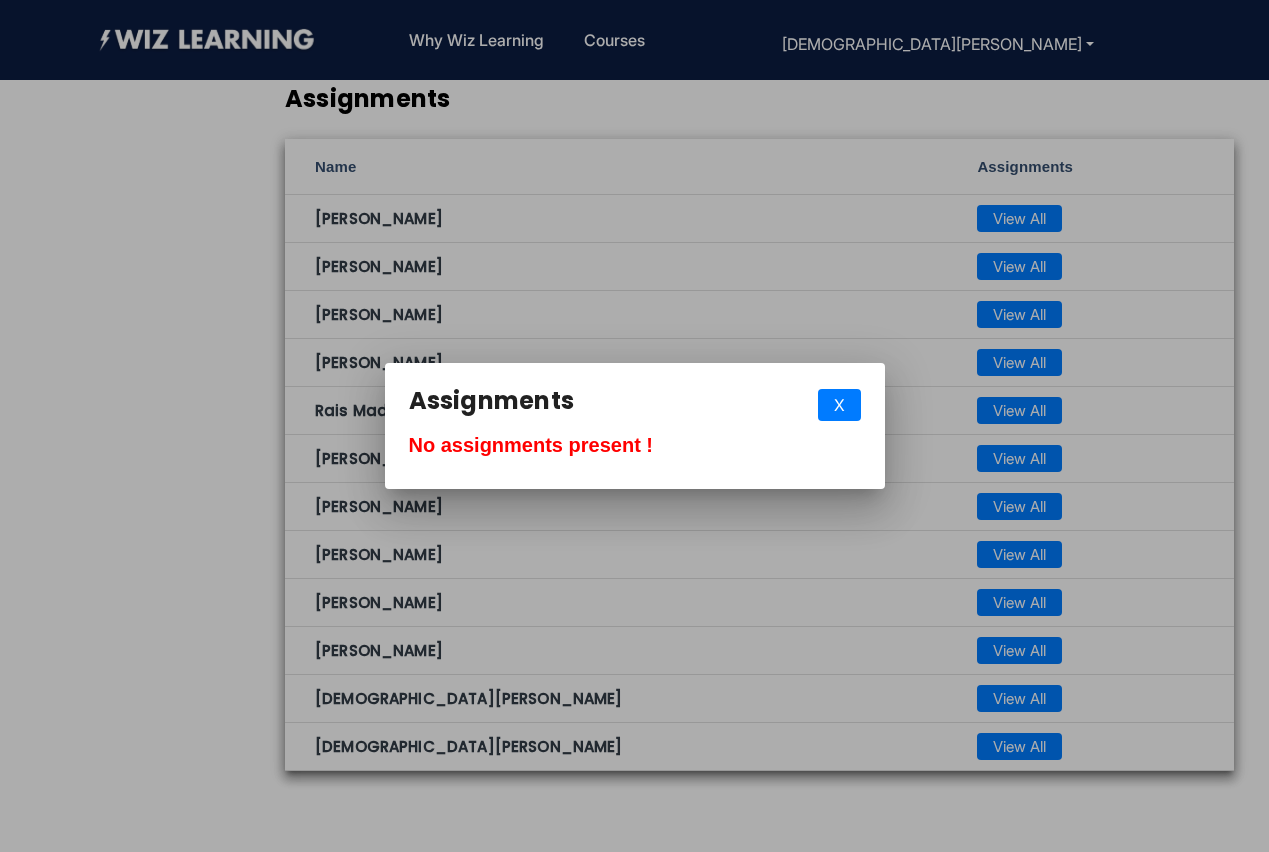 click on "X" at bounding box center [839, 405] 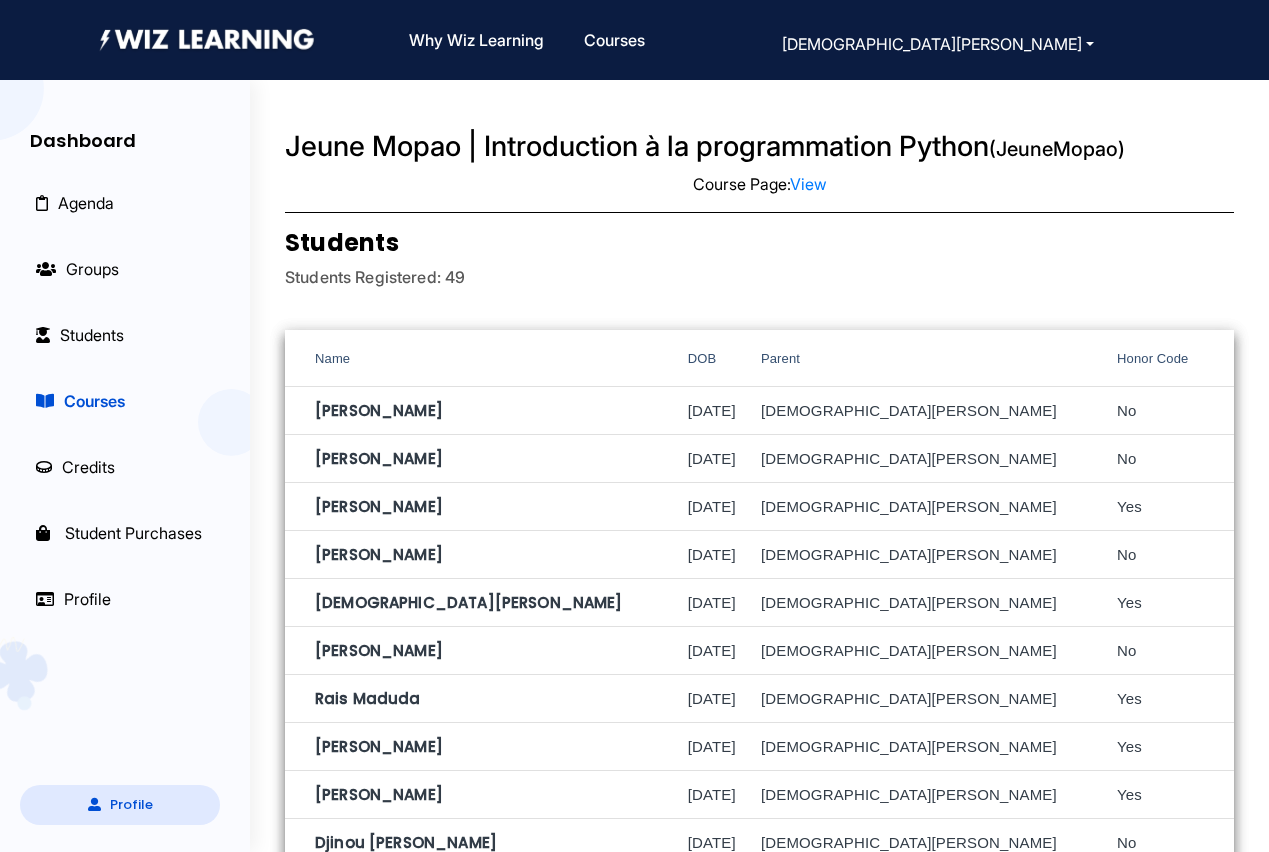 scroll, scrollTop: 2702, scrollLeft: 0, axis: vertical 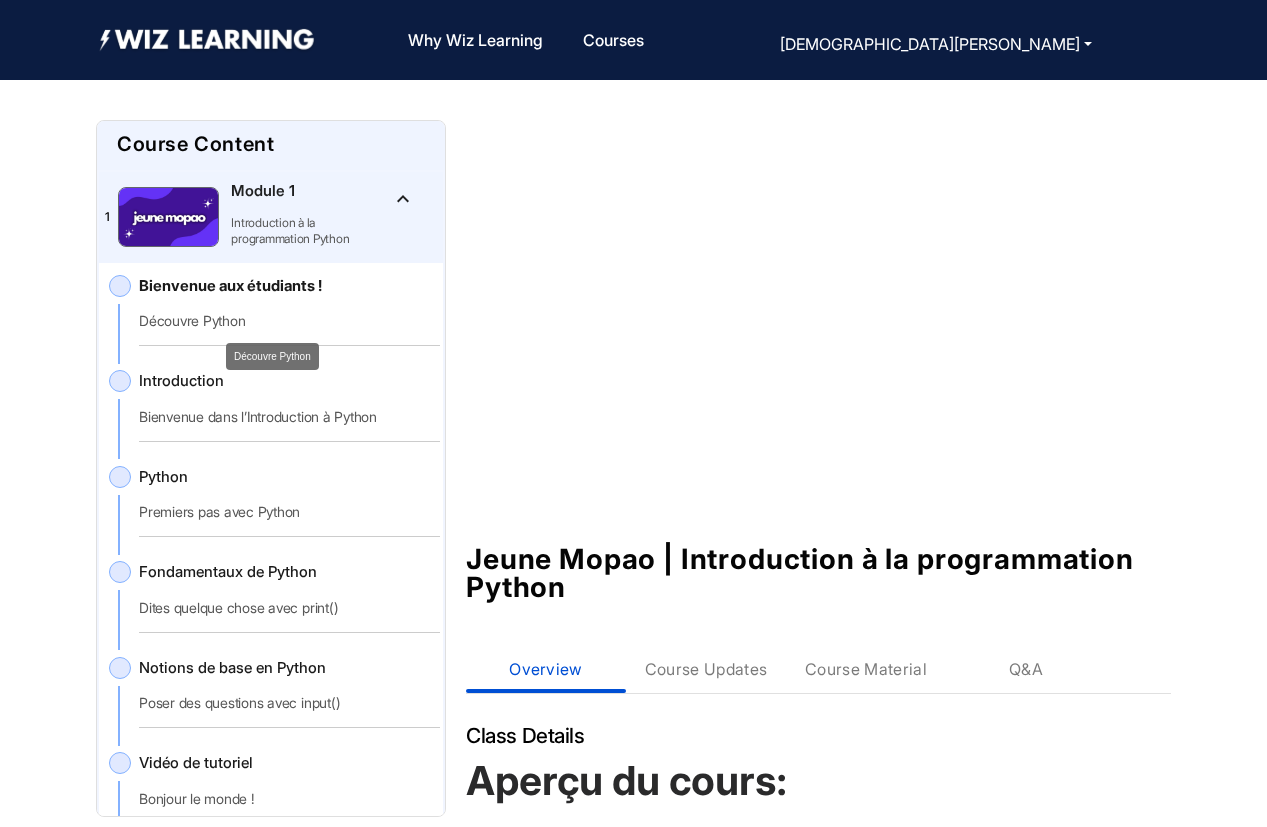 click on "Découvre Python" 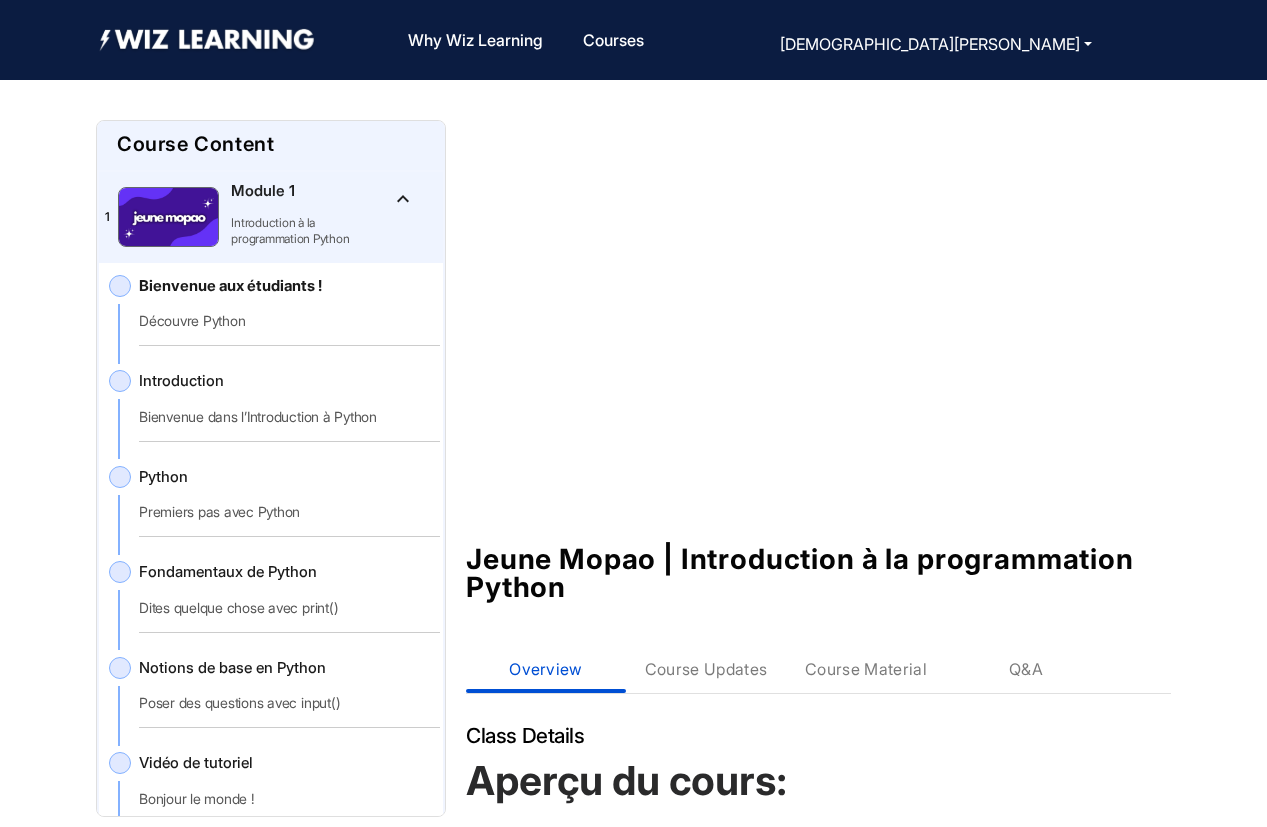 click on "Introduction   Bienvenue dans l’Introduction à Python" 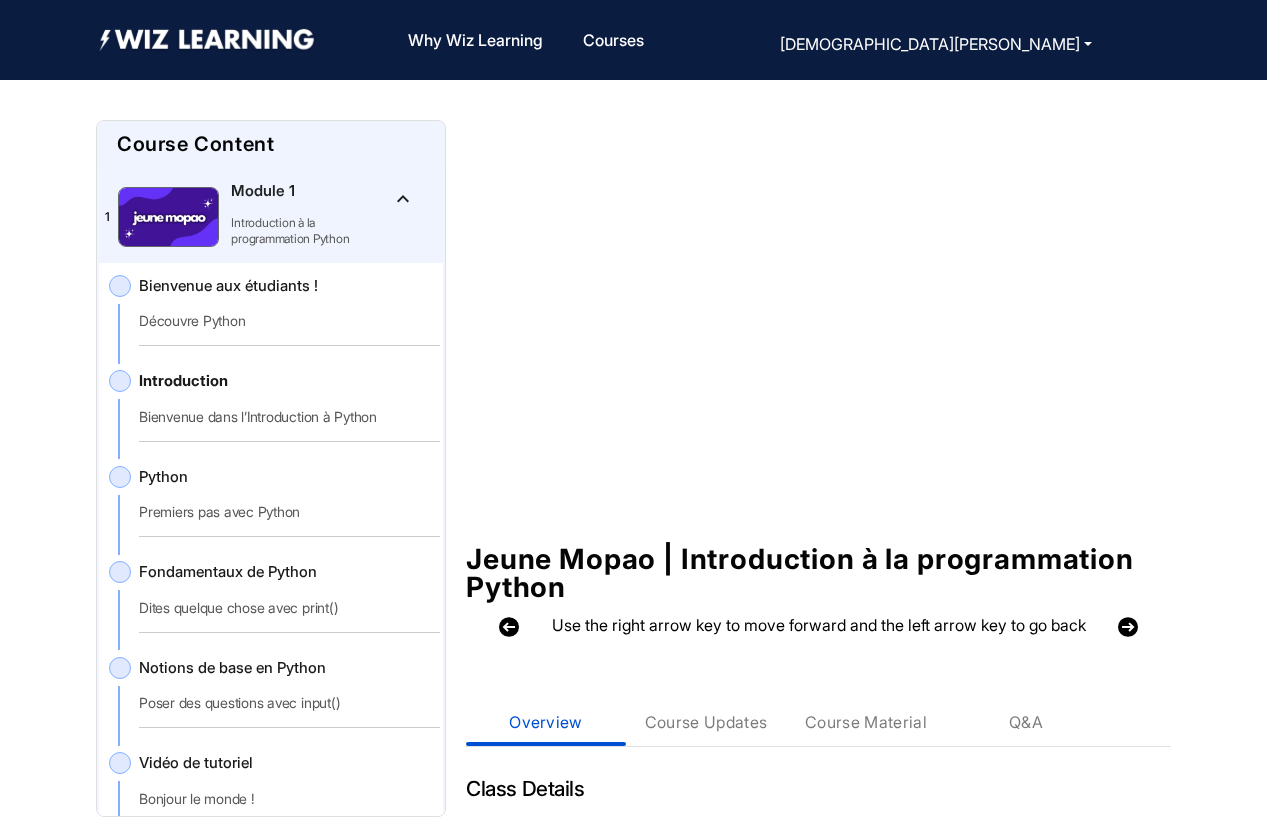click on "Jeune Mopao | Introduction à la programmation Python  Use the right arrow key to move forward and the left arrow key to go back  Course Content Overview Course Updates Course Material Q&A Class Details Aperçu du cours: Dans ce cours, les élèves apprendront à écrire du véritable code Python en utilisant un éditeur basé sur un navigateur. Grâce à des leçons interactives, des activités pratiques et des projets créatifs, ils développeront une base solide dans les concepts fondamentaux de la programmation, tels que les variables, les entrées/sorties, les conditions, les boucles, les fonctions et les chaînes de caractères. Le cours est conçu pour être accessible aux débutants, engageant et pratique — aidant les élèves à développer à la fois leur aisance en codage et leurs compétences en résolution de problèmes. Chaque module introduit de nouveaux concepts à travers des exercices interactifs et de petits projets créatifs, menant à un projet final de synthèse.  1   Python" 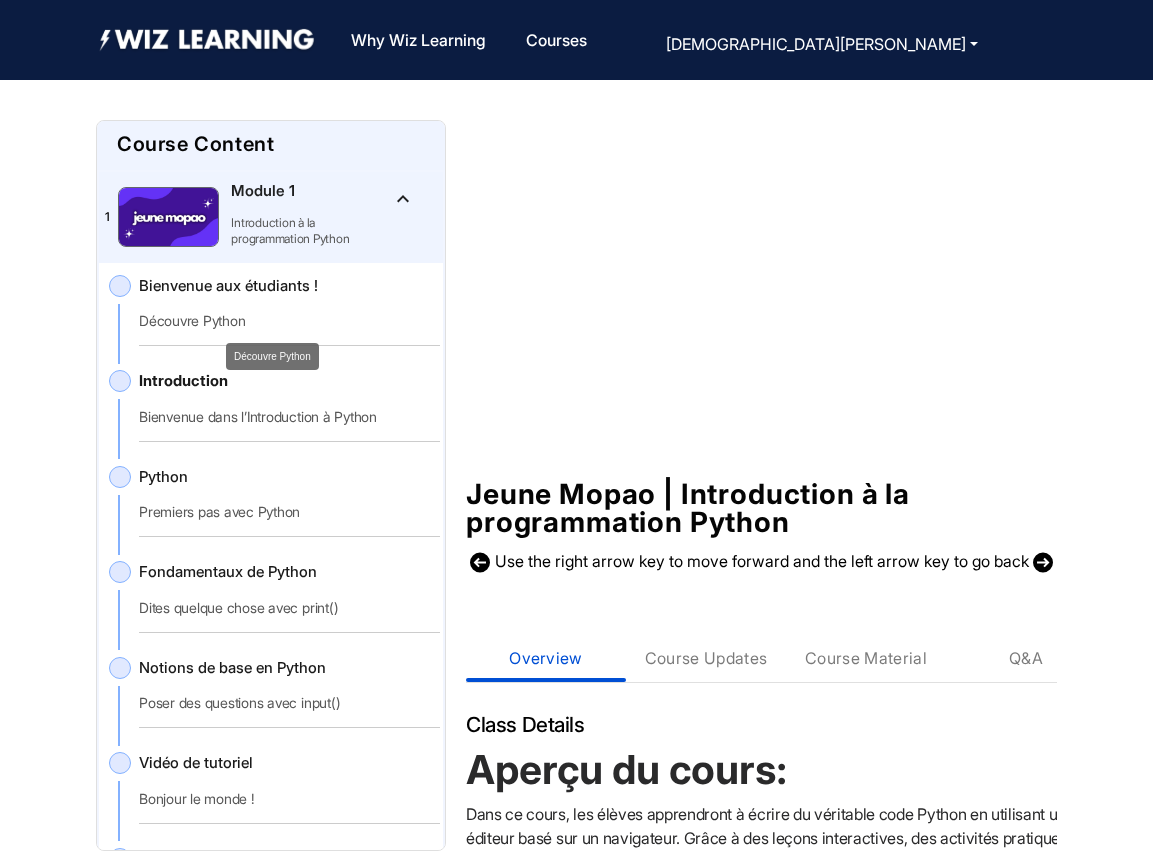 click on "Découvre Python" 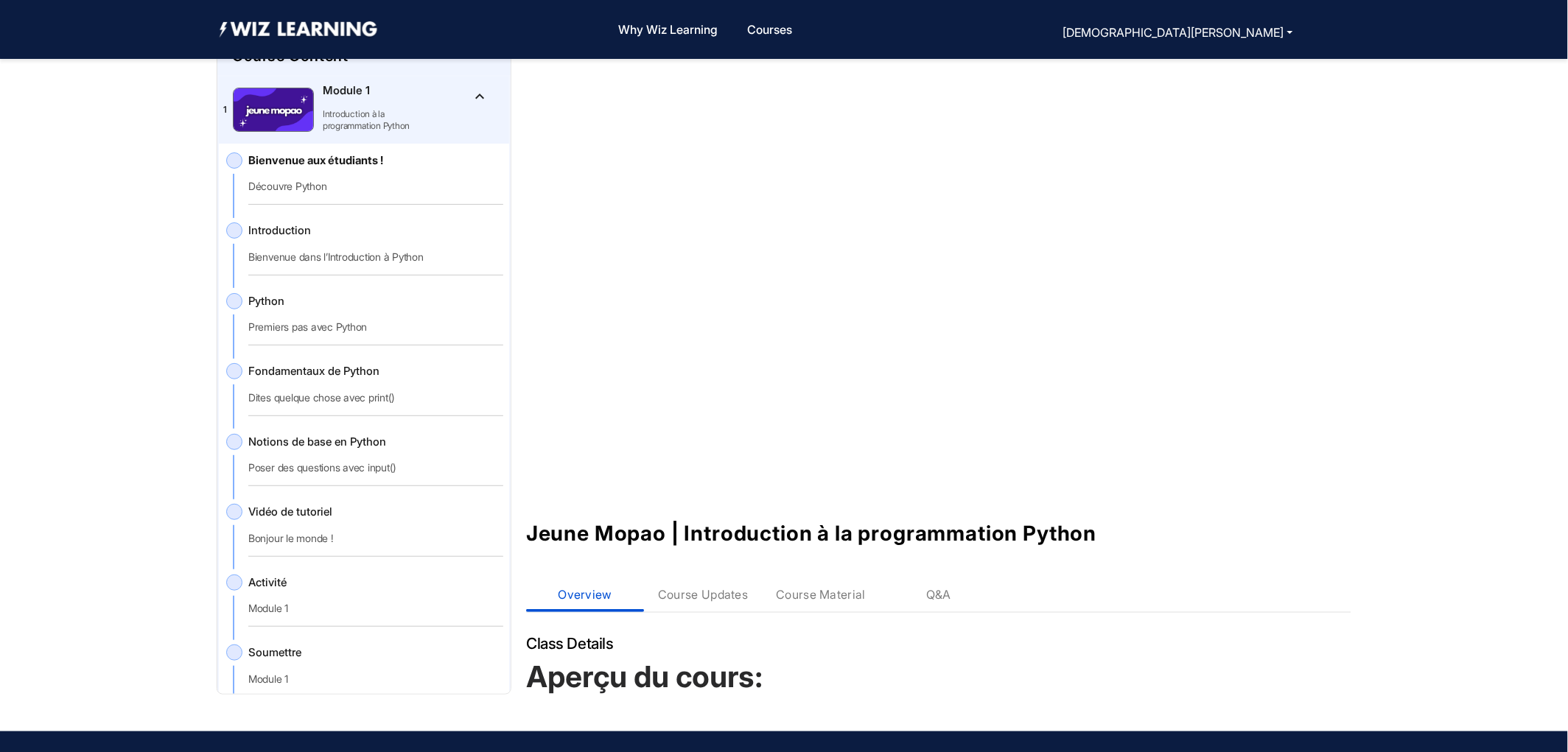 scroll, scrollTop: 41, scrollLeft: 0, axis: vertical 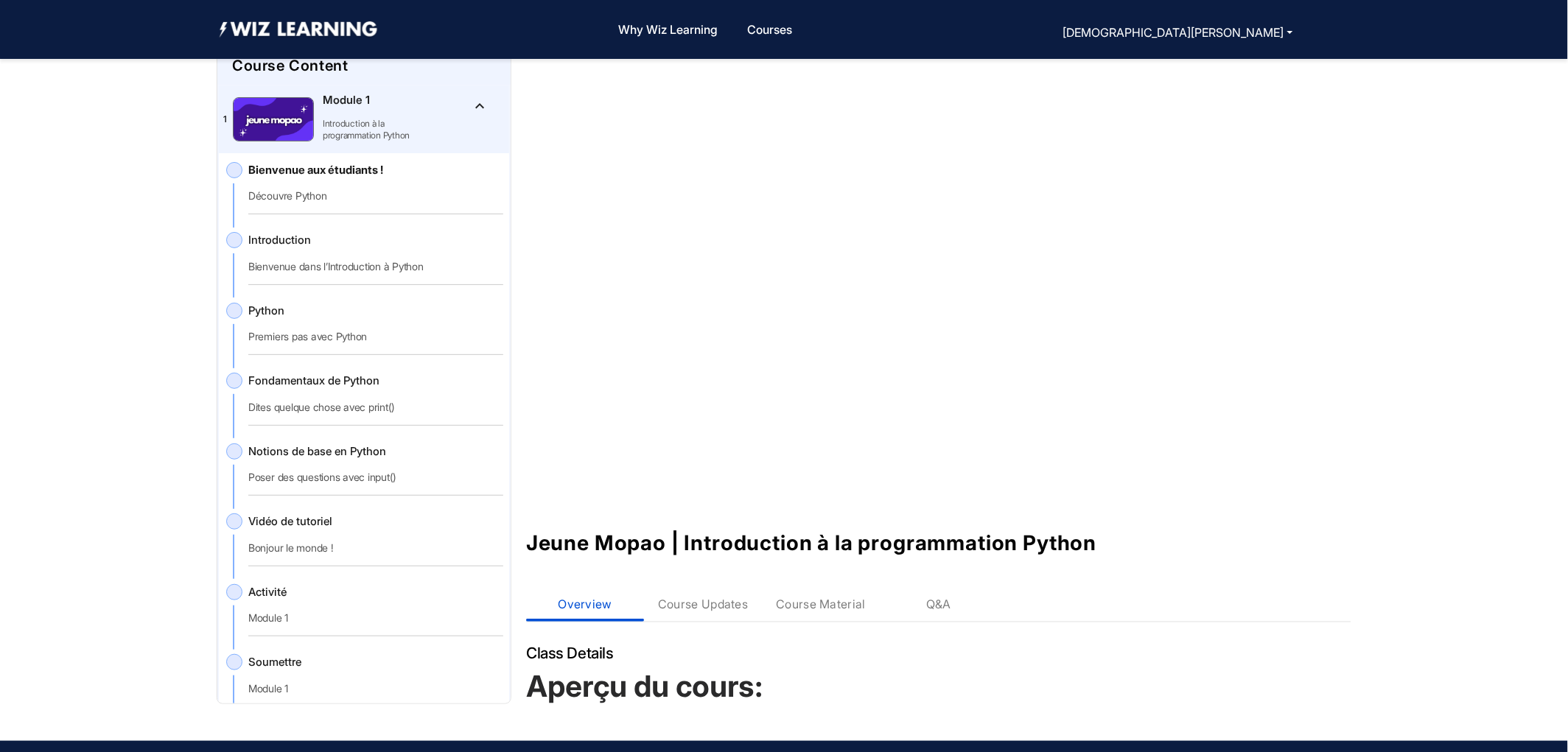 drag, startPoint x: 505, startPoint y: 304, endPoint x: 506, endPoint y: 335, distance: 31.0161 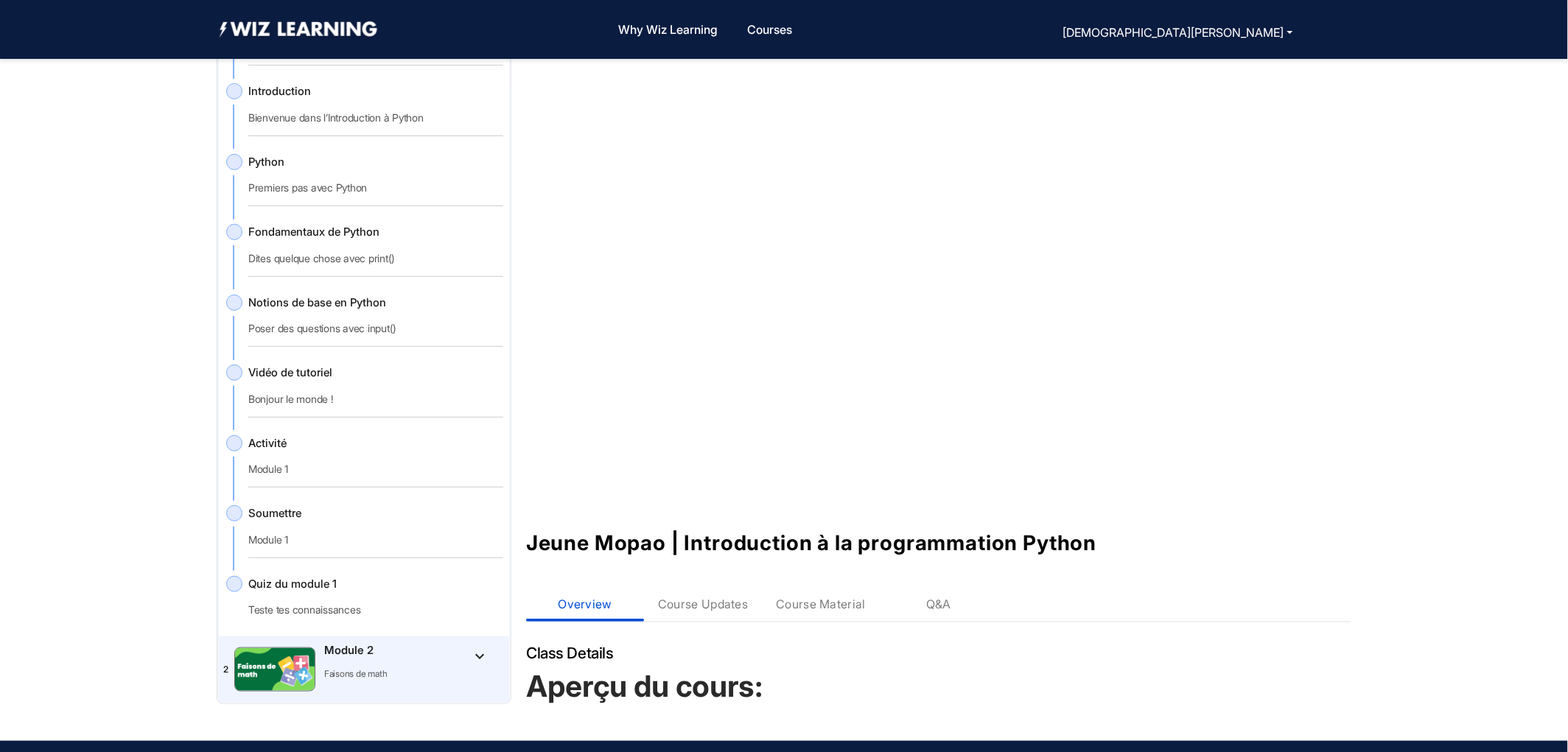 scroll, scrollTop: 140, scrollLeft: 0, axis: vertical 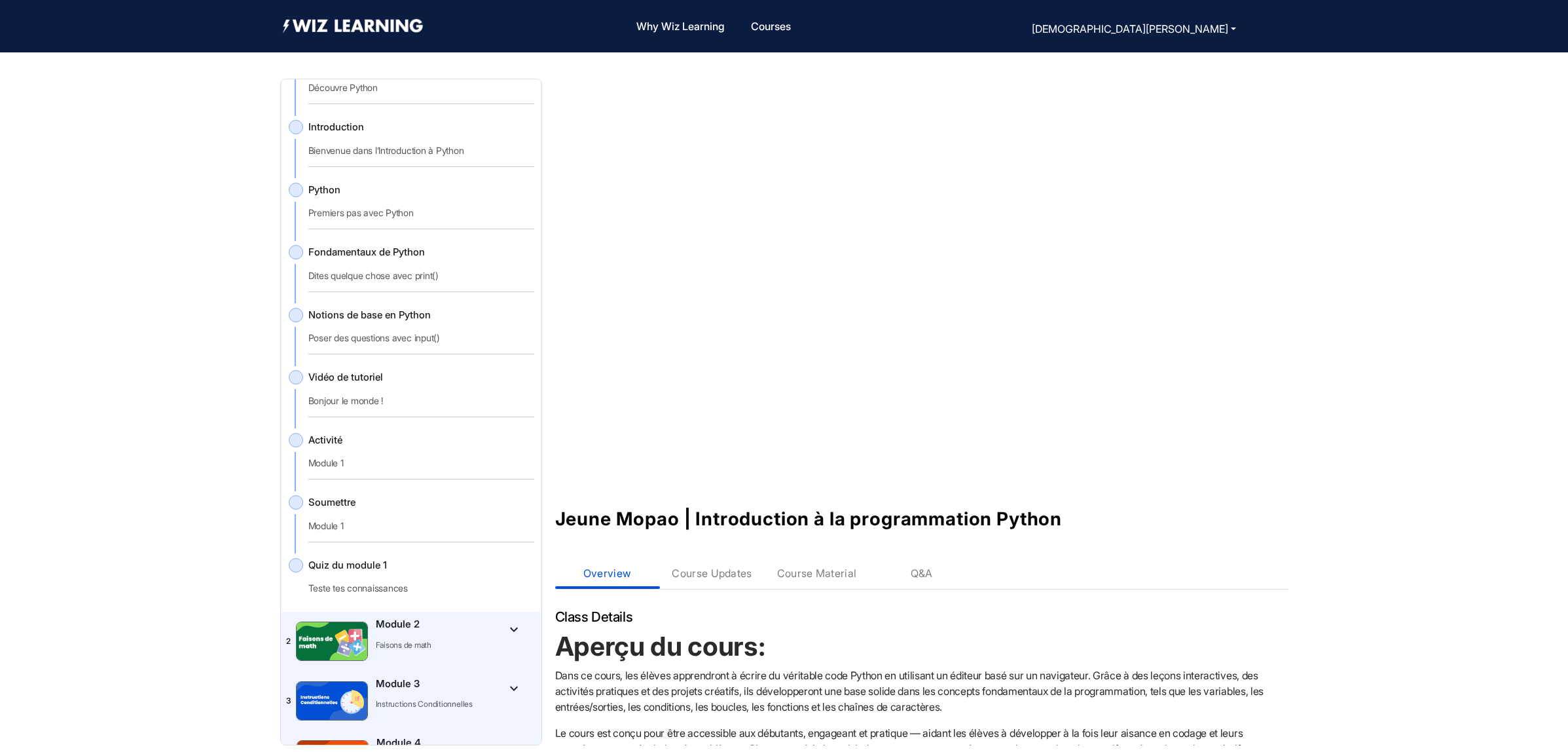 drag, startPoint x: 1563, startPoint y: 314, endPoint x: 1566, endPoint y: 262, distance: 52.08647 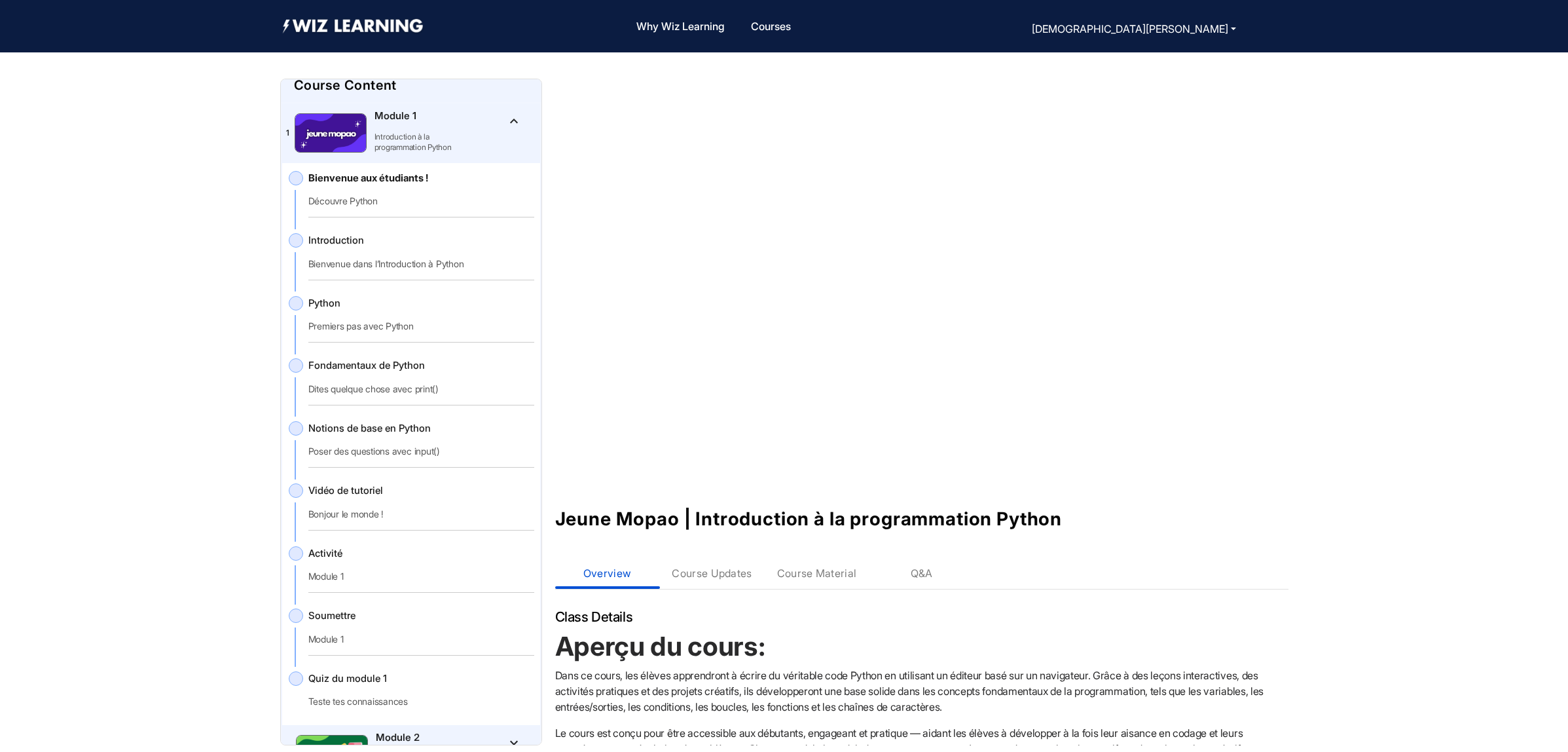 scroll, scrollTop: 8, scrollLeft: 0, axis: vertical 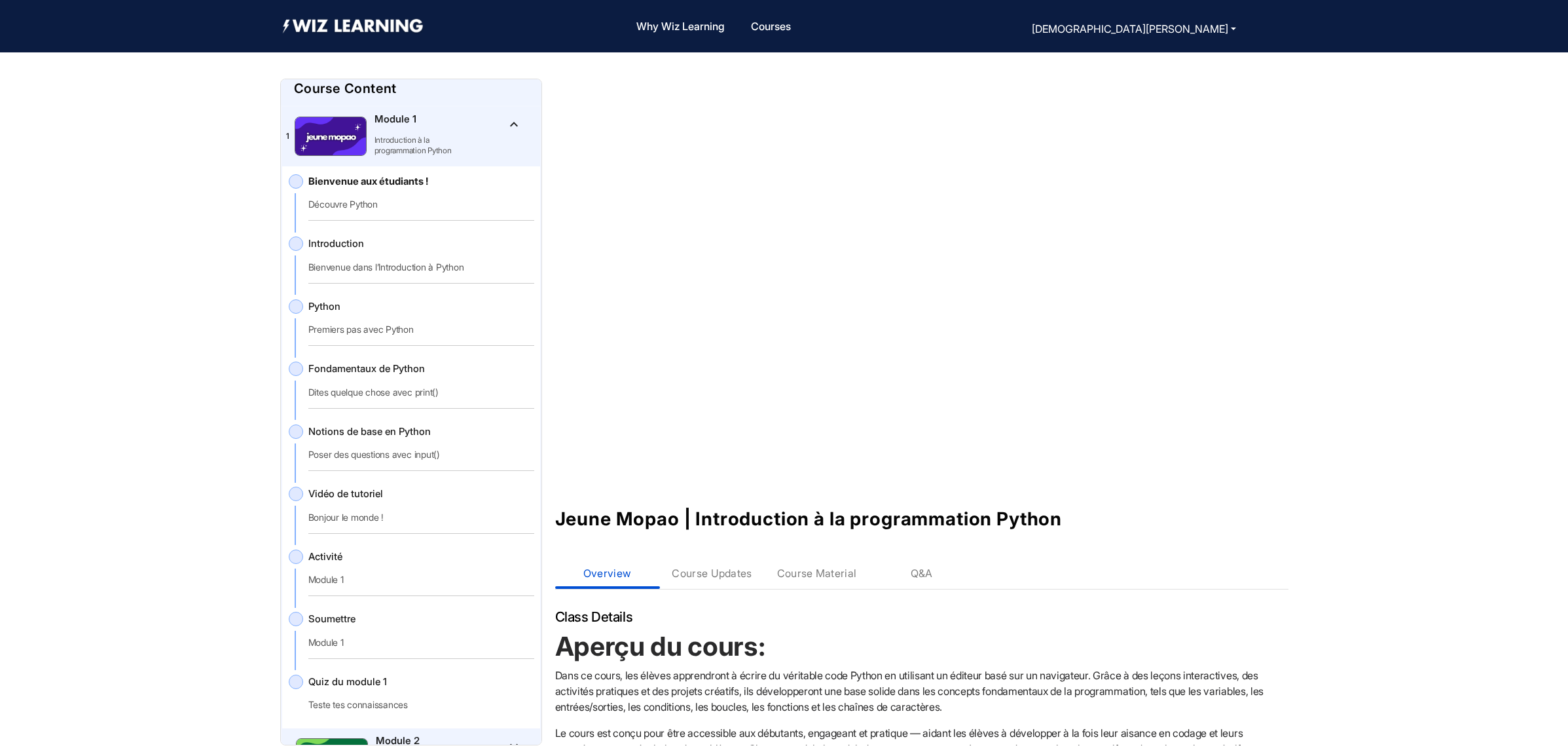 click on "Jeune Mopao | Introduction à la programmation Python Course Content Overview Course Updates Course Material Q&A Class Details Aperçu du cours: Dans ce cours, les élèves apprendront à écrire du véritable code Python en utilisant un éditeur basé sur un navigateur. Grâce à des leçons interactives, des activités pratiques et des projets créatifs, ils développeront une base solide dans les concepts fondamentaux de la programmation, tels que les variables, les entrées/sorties, les conditions, les boucles, les fonctions et les chaînes de caractères. Le cours est conçu pour être accessible aux débutants, engageant et pratique — aidant les élèves à développer à la fois leur aisance en codage et leurs compétences en résolution de problèmes. Chaque module introduit de nouveaux concepts à travers des exercices interactifs et de petits projets créatifs, menant à un projet final de synthèse. Supply Checklist Outils et plateformes Plateforme d’apprentissage Wiz Course Content |" 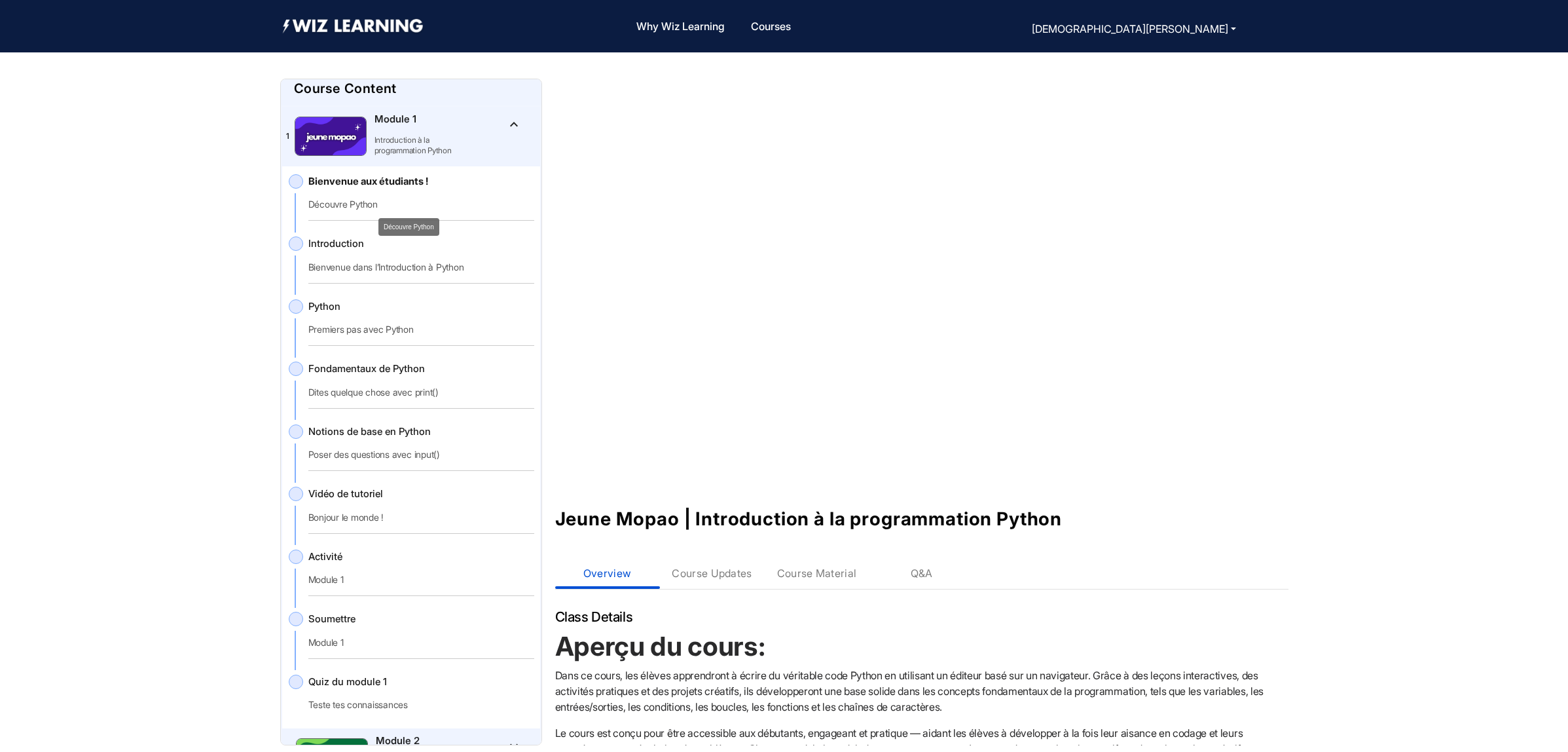 click on "Découvre Python" 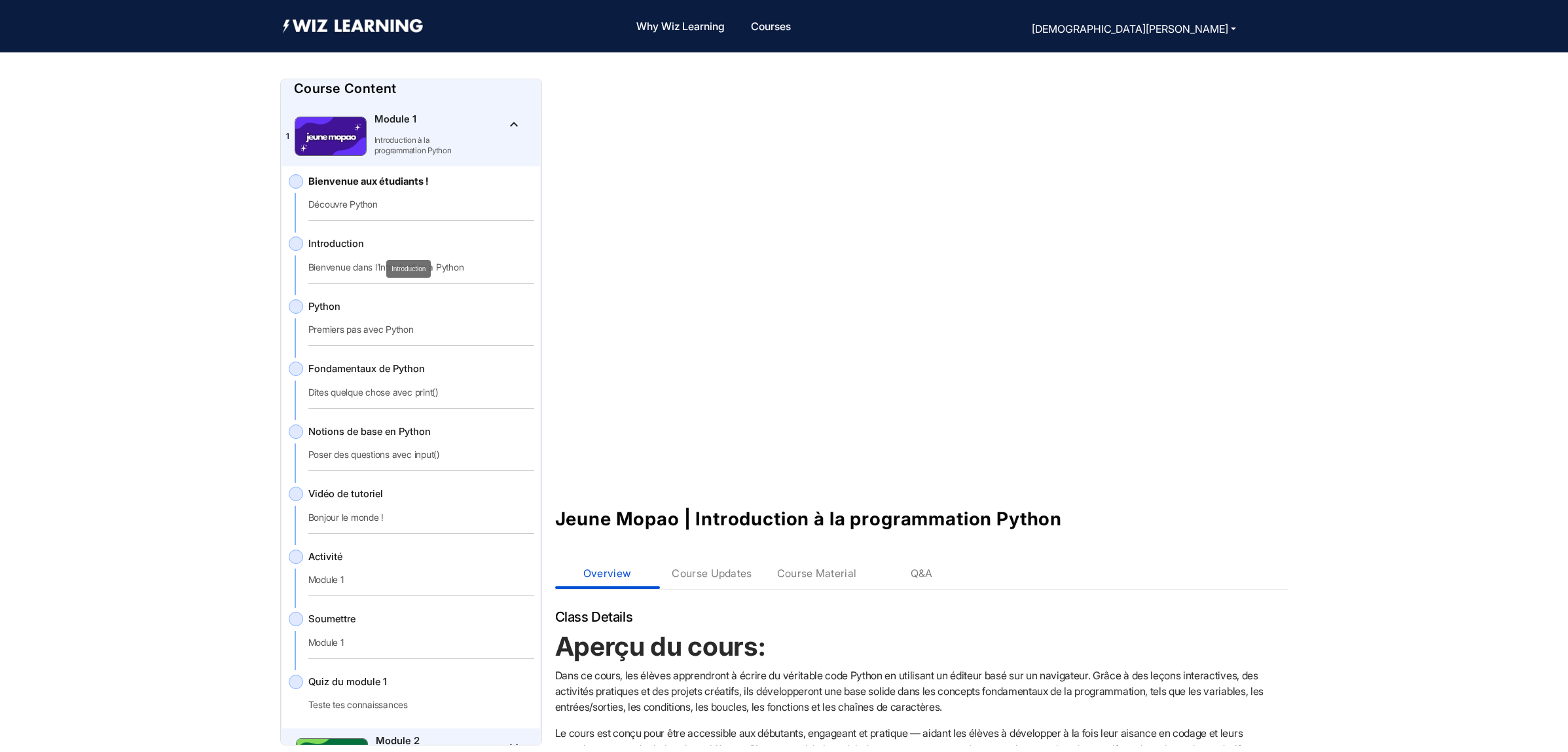 click on "Introduction" at bounding box center (409, 269) 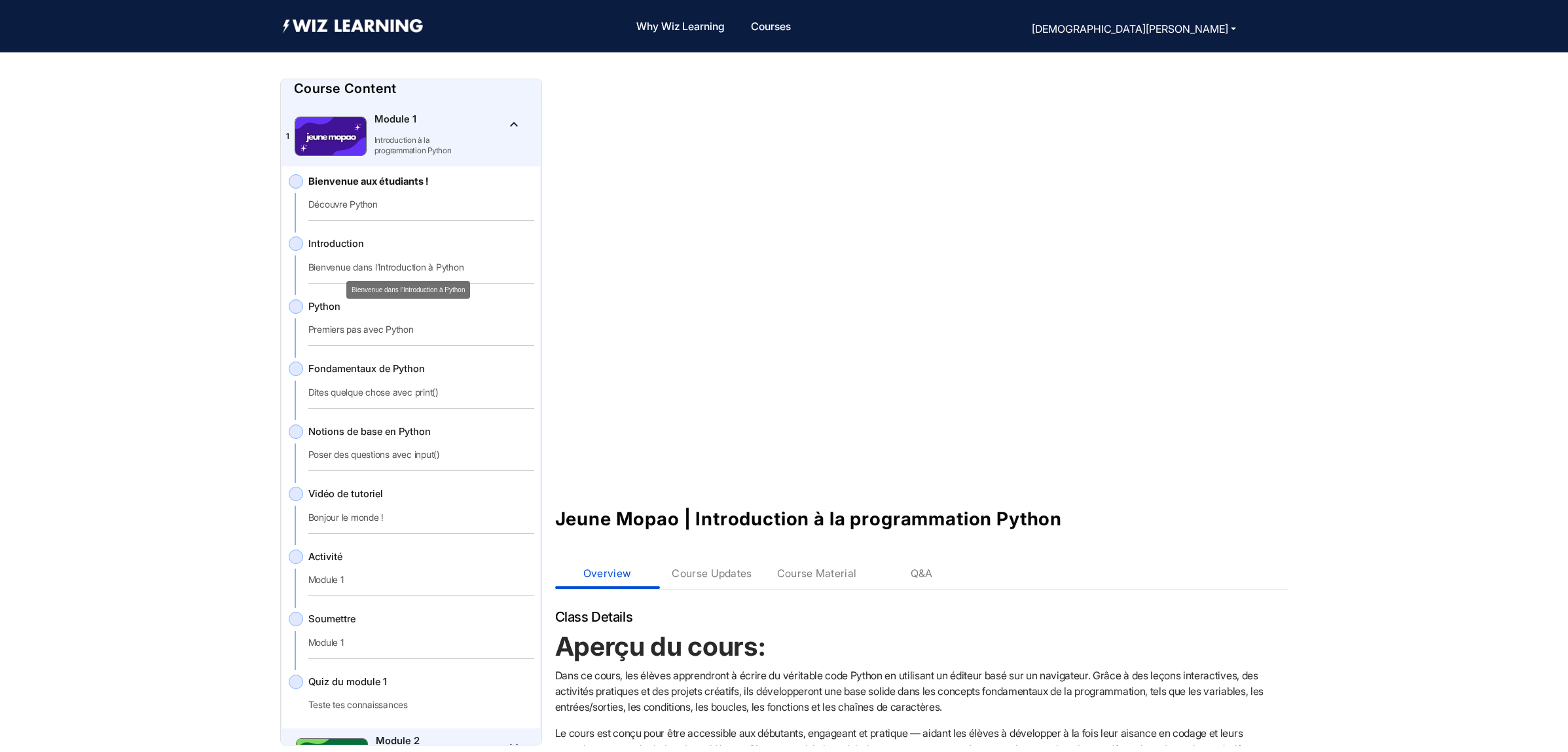 click on "Bienvenue dans l’Introduction à Python" 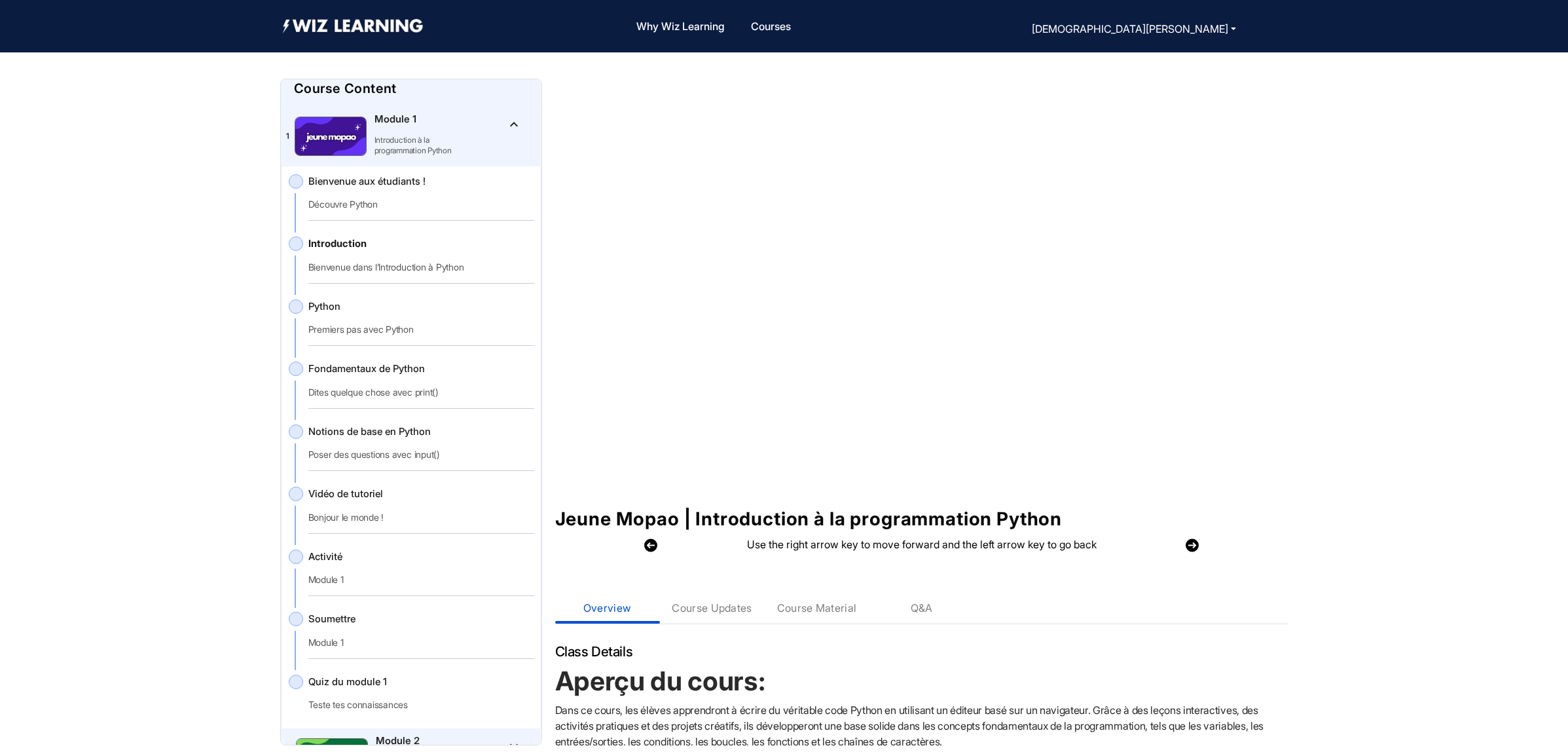 click on "Introduction   Bienvenue dans l’Introduction à Python" 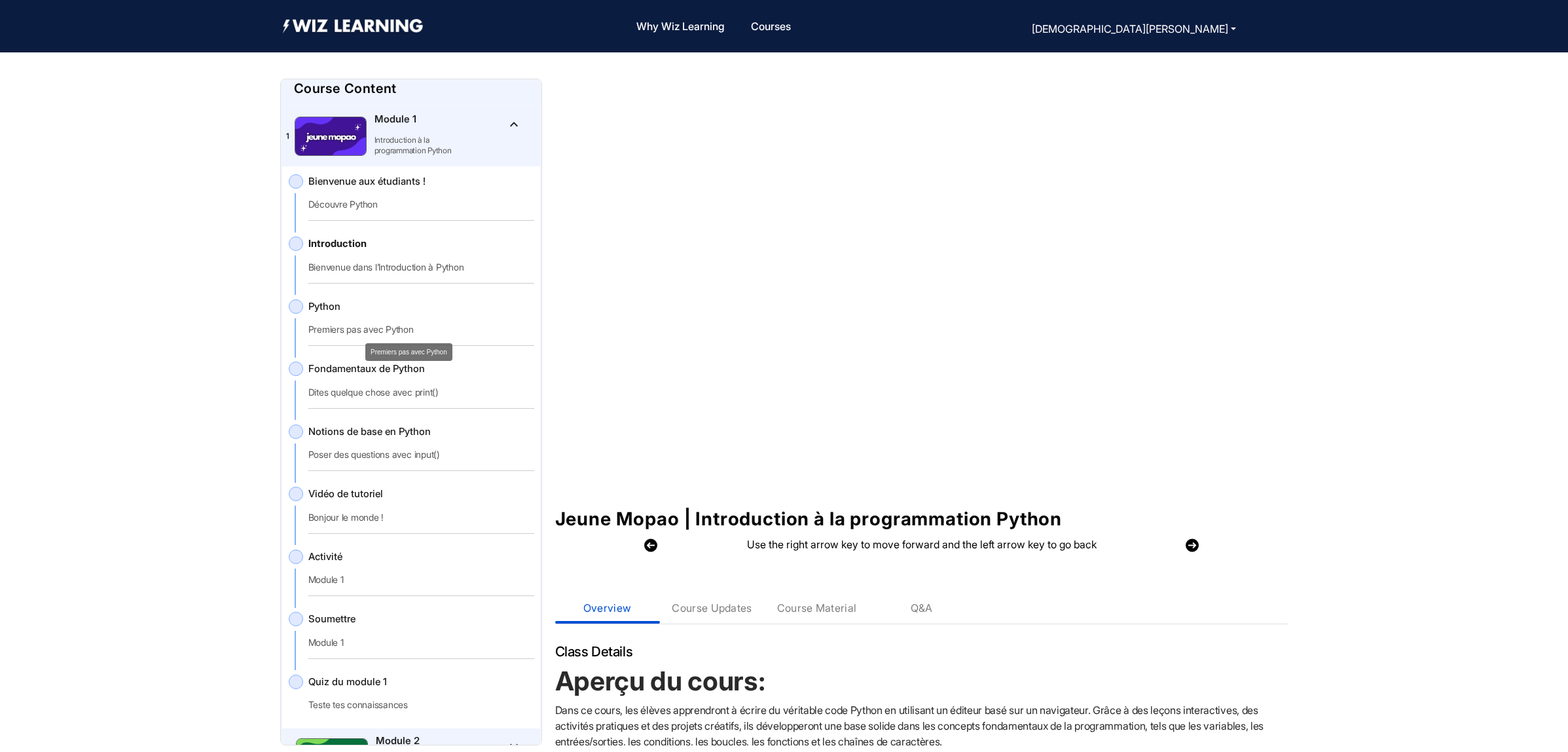 click on "Premiers pas avec Python" 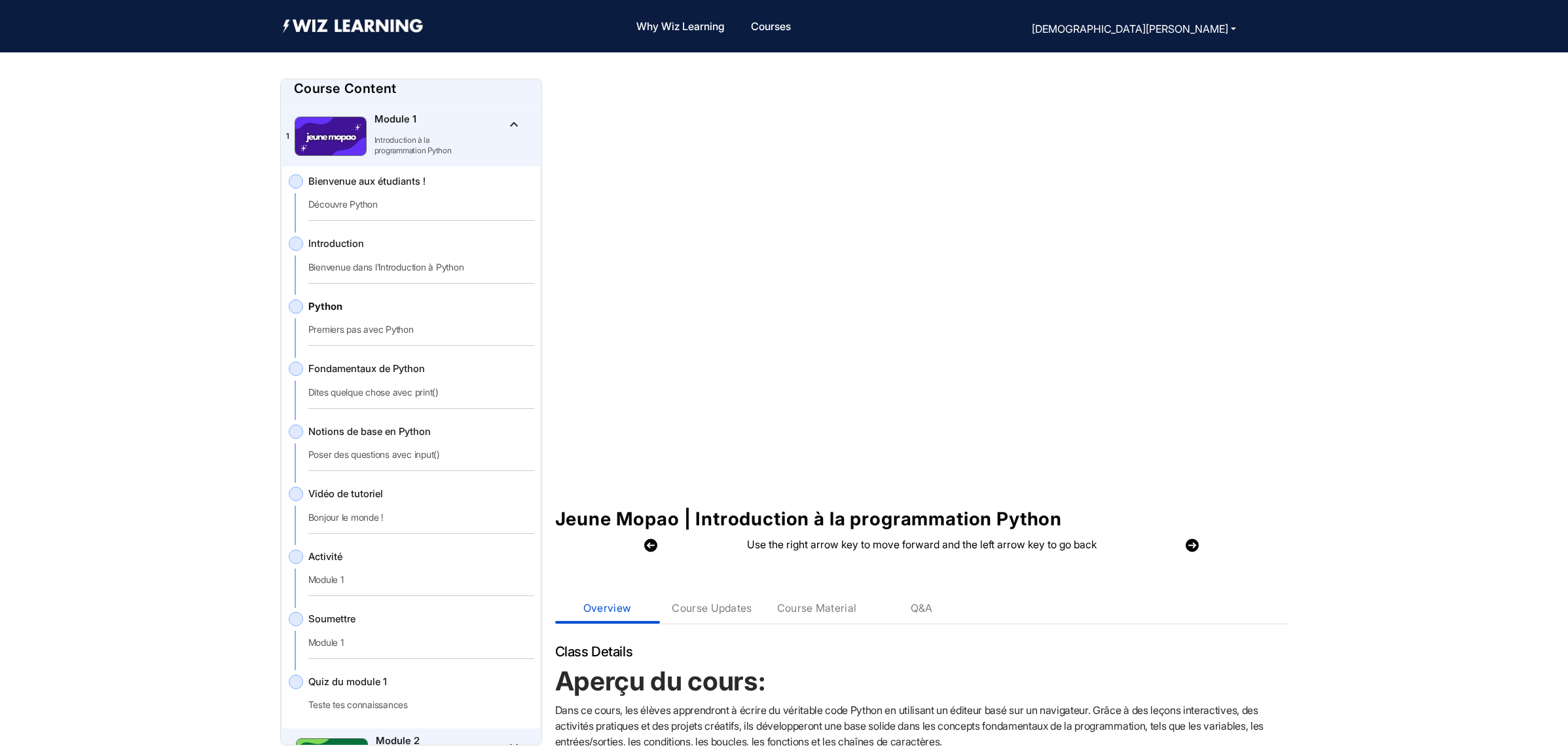 click on "Jeune Mopao | Introduction à la programmation Python  Use the right arrow key to move forward and the left arrow key to go back  Course Content Overview Course Updates Course Material Q&A Class Details Aperçu du cours: Dans ce cours, les élèves apprendront à écrire du véritable code Python en utilisant un éditeur basé sur un navigateur. Grâce à des leçons interactives, des activités pratiques et des projets créatifs, ils développeront une base solide dans les concepts fondamentaux de la programmation, tels que les variables, les entrées/sorties, les conditions, les boucles, les fonctions et les chaînes de caractères. Le cours est conçu pour être accessible aux débutants, engageant et pratique — aidant les élèves à développer à la fois leur aisance en codage et leurs compétences en résolution de problèmes. Chaque module introduit de nouveaux concepts à travers des exercices interactifs et de petits projets créatifs, menant à un projet final de synthèse.  1   Python" 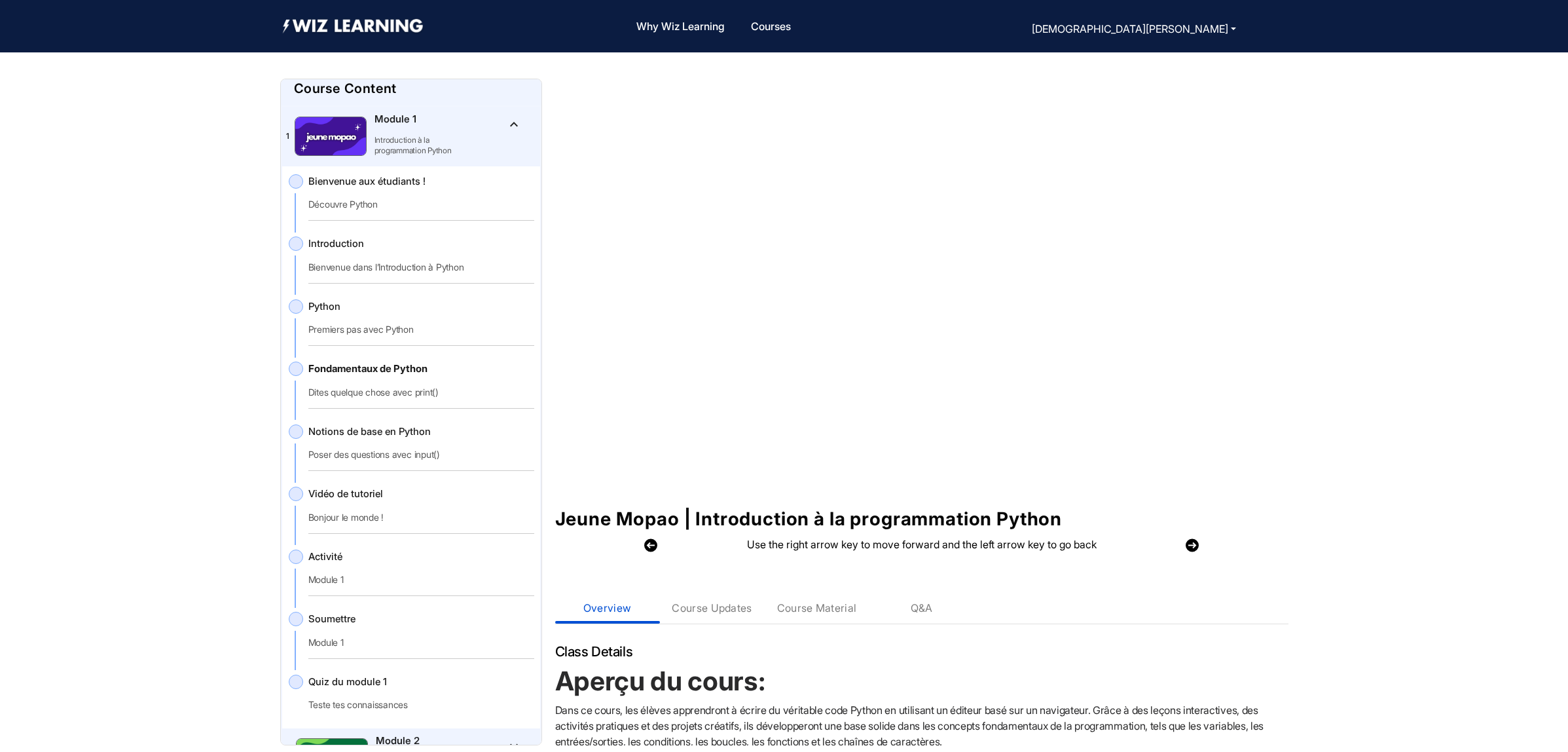 click on "Jeune Mopao | Introduction à la programmation Python  Use the right arrow key to move forward and the left arrow key to go back  Course Content Overview Course Updates Course Material Q&A Class Details Aperçu du cours: Dans ce cours, les élèves apprendront à écrire du véritable code Python en utilisant un éditeur basé sur un navigateur. Grâce à des leçons interactives, des activités pratiques et des projets créatifs, ils développeront une base solide dans les concepts fondamentaux de la programmation, tels que les variables, les entrées/sorties, les conditions, les boucles, les fonctions et les chaînes de caractères. Le cours est conçu pour être accessible aux débutants, engageant et pratique — aidant les élèves à développer à la fois leur aisance en codage et leurs compétences en résolution de problèmes. Chaque module introduit de nouveaux concepts à travers des exercices interactifs et de petits projets créatifs, menant à un projet final de synthèse.  1   Python" 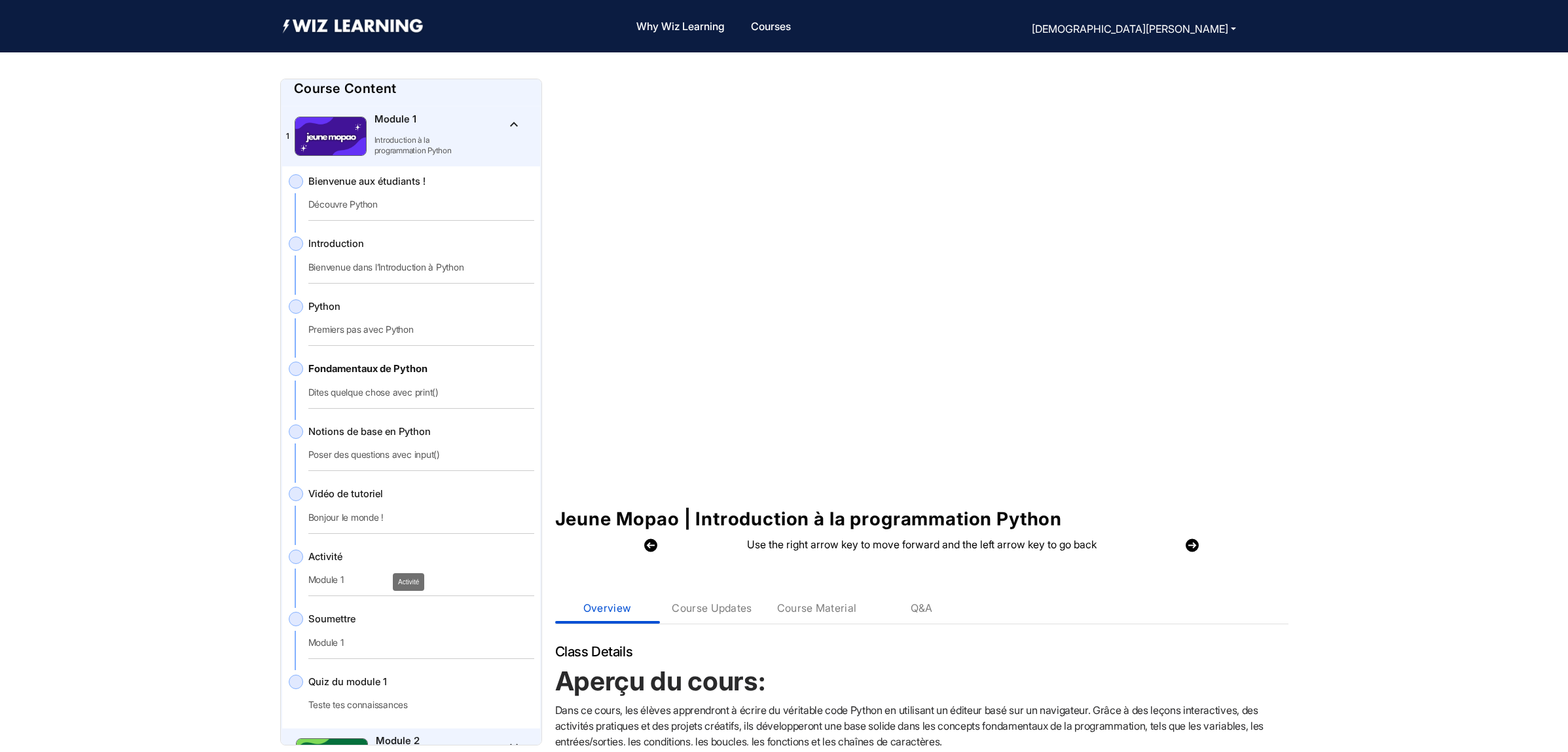 click on "Activité" 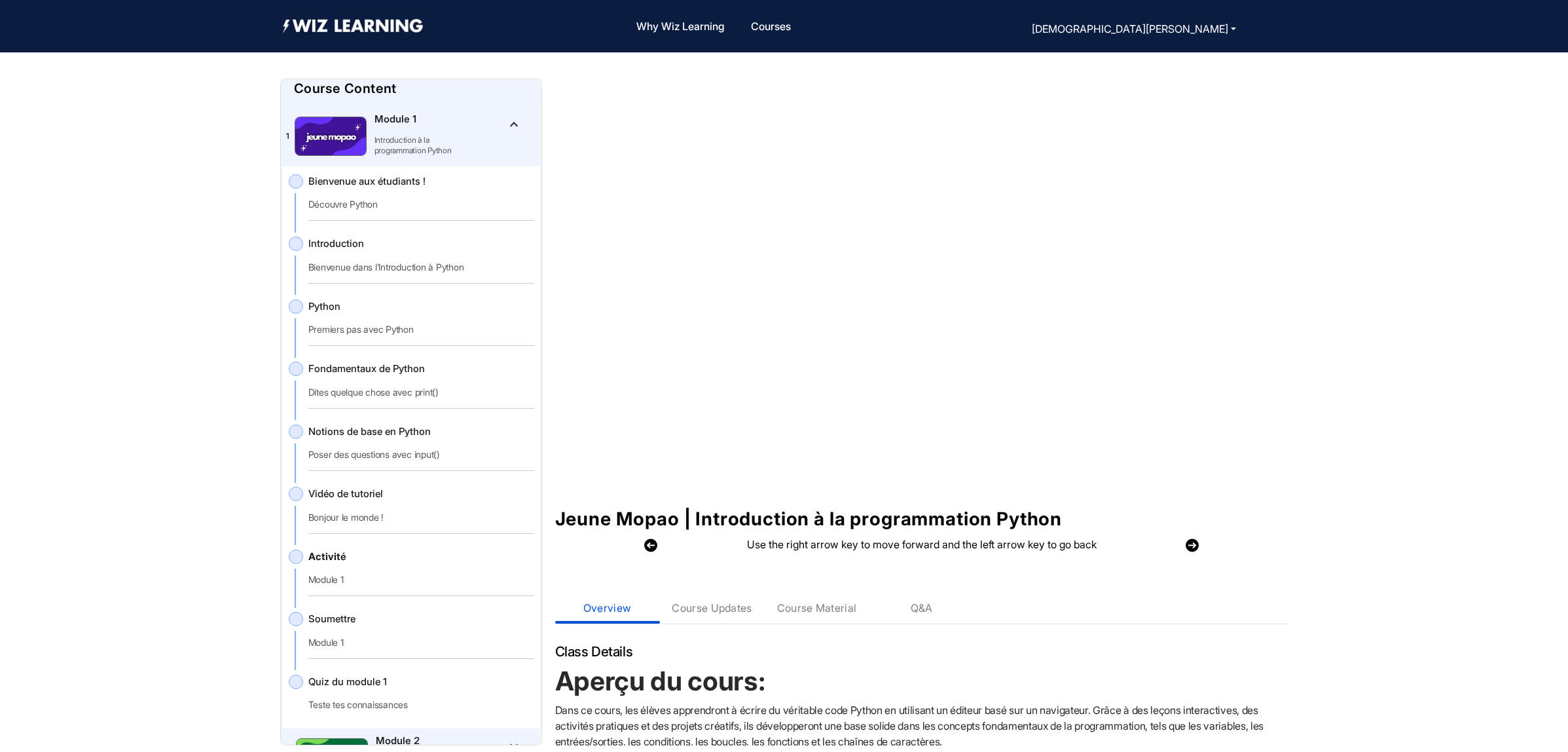 click on "Jeune Mopao | Introduction à la programmation Python  Use the right arrow key to move forward and the left arrow key to go back  Course Content Overview Course Updates Course Material Q&A Class Details Aperçu du cours: Dans ce cours, les élèves apprendront à écrire du véritable code Python en utilisant un éditeur basé sur un navigateur. Grâce à des leçons interactives, des activités pratiques et des projets créatifs, ils développeront une base solide dans les concepts fondamentaux de la programmation, tels que les variables, les entrées/sorties, les conditions, les boucles, les fonctions et les chaînes de caractères. Le cours est conçu pour être accessible aux débutants, engageant et pratique — aidant les élèves à développer à la fois leur aisance en codage et leurs compétences en résolution de problèmes. Chaque module introduit de nouveaux concepts à travers des exercices interactifs et de petits projets créatifs, menant à un projet final de synthèse.  1   Python" 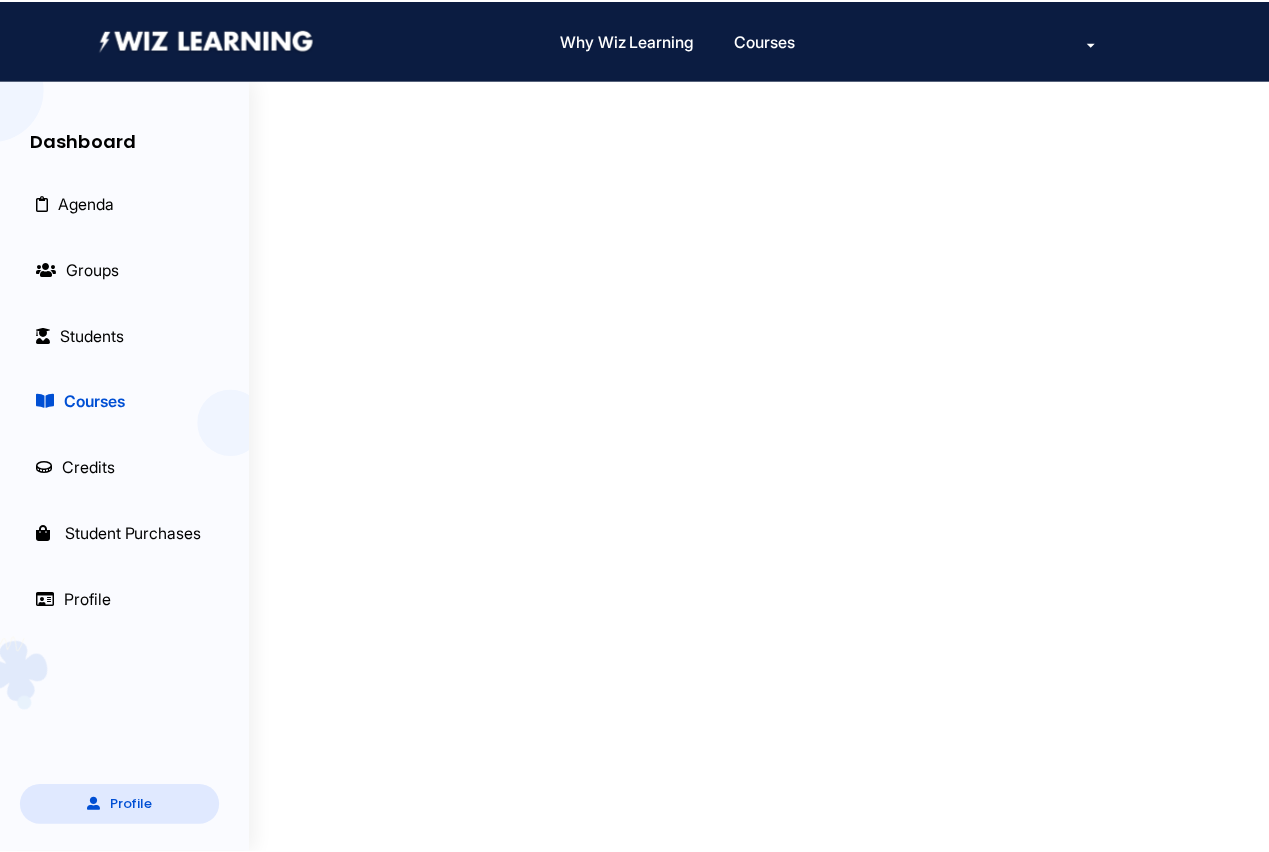 scroll, scrollTop: 80, scrollLeft: 0, axis: vertical 